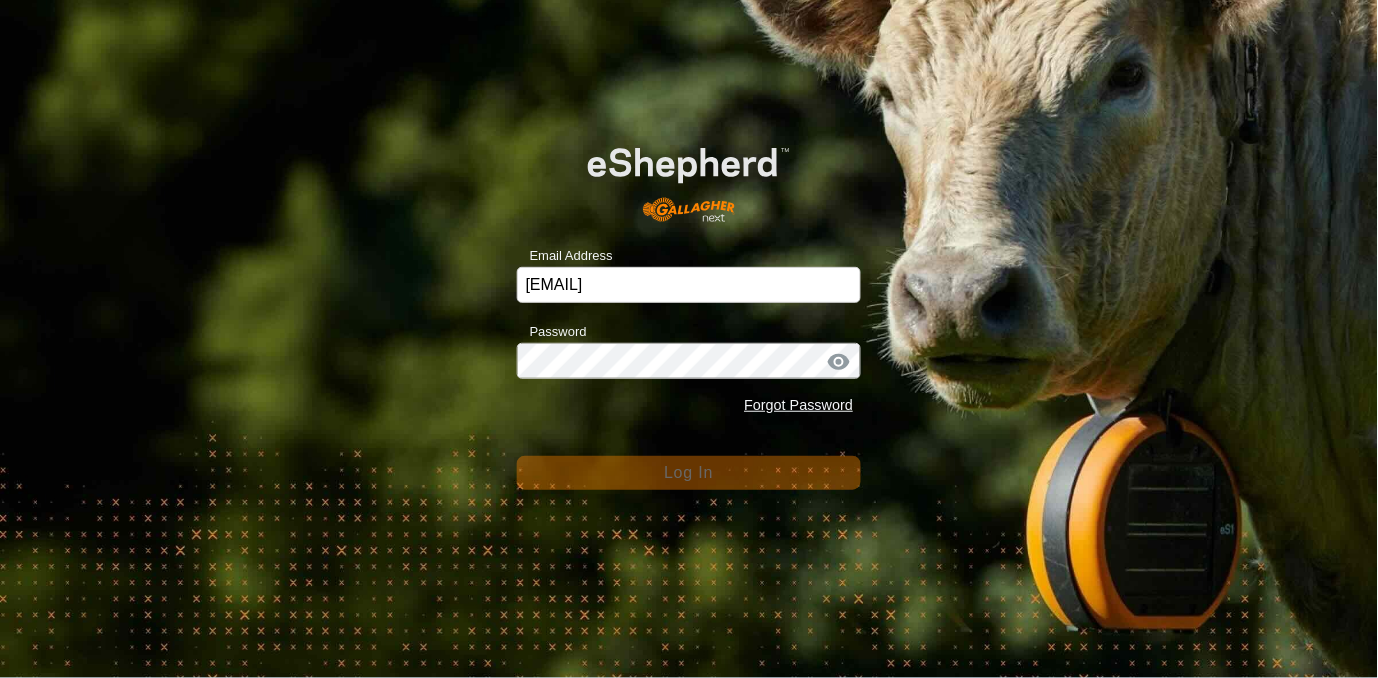 scroll, scrollTop: 0, scrollLeft: 0, axis: both 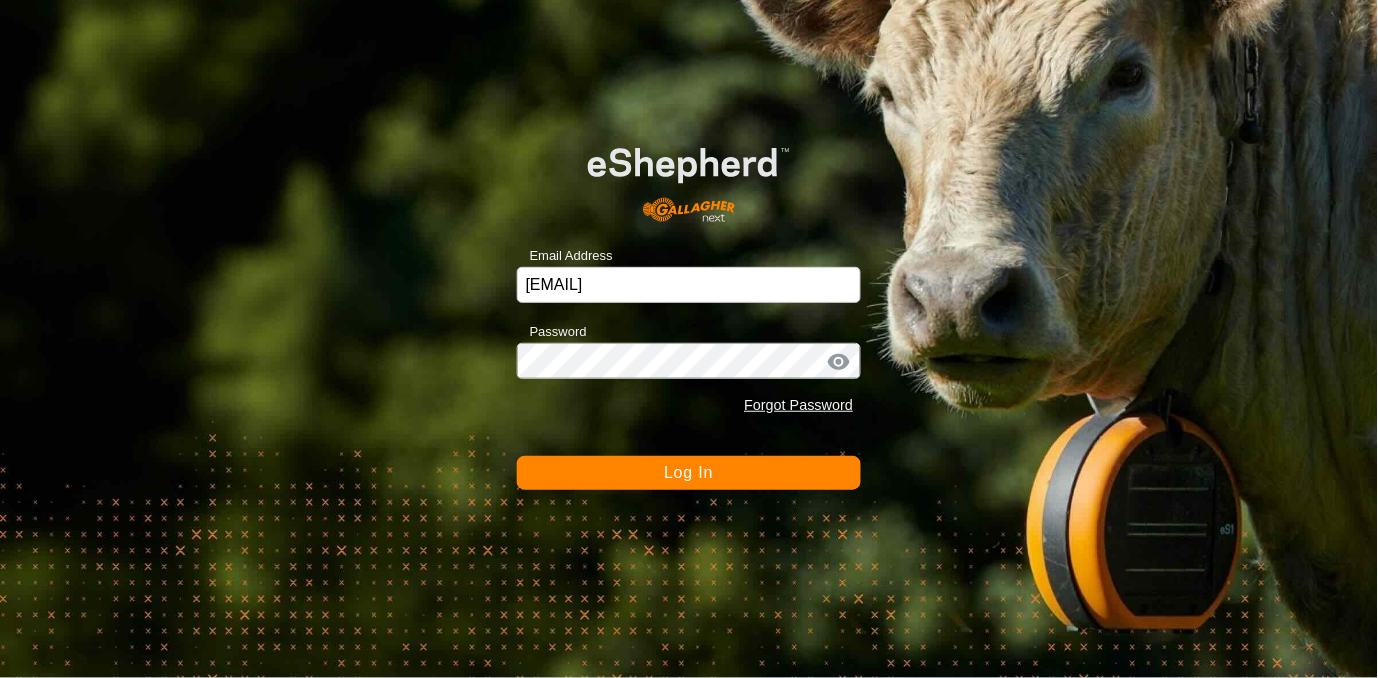 click on "Log In" 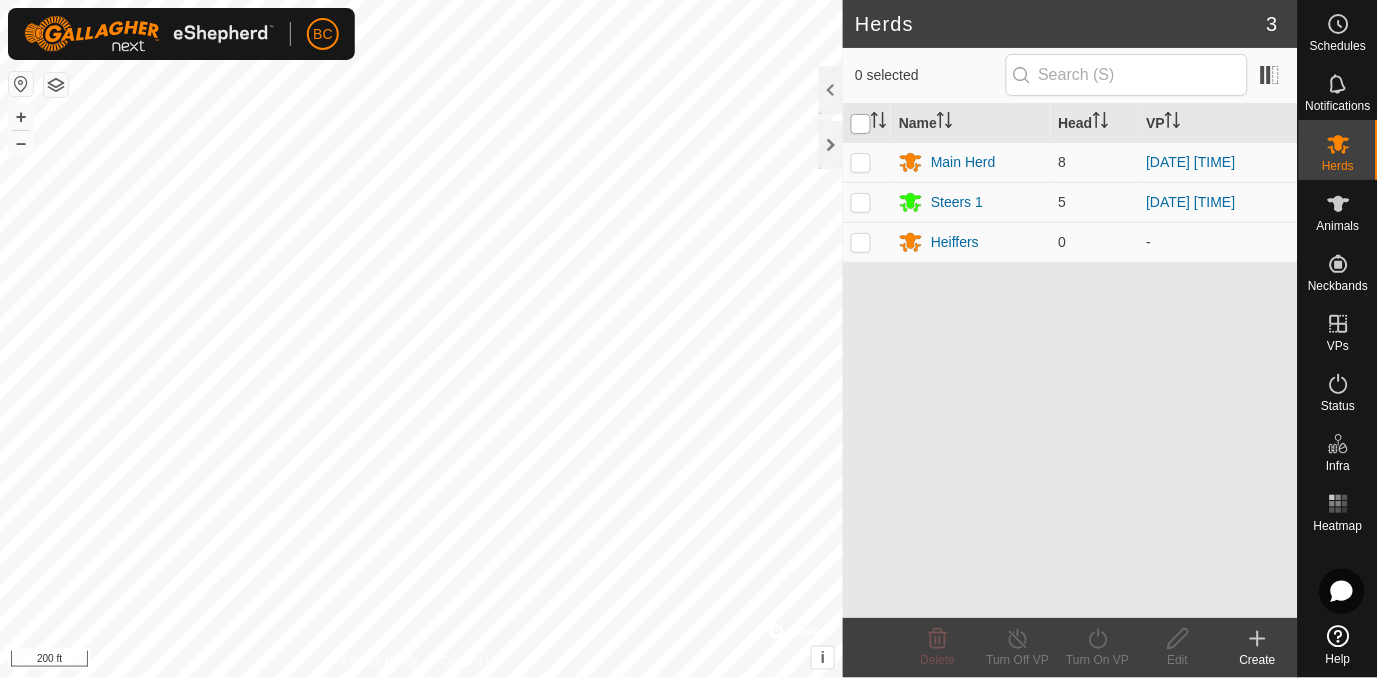 click at bounding box center (861, 124) 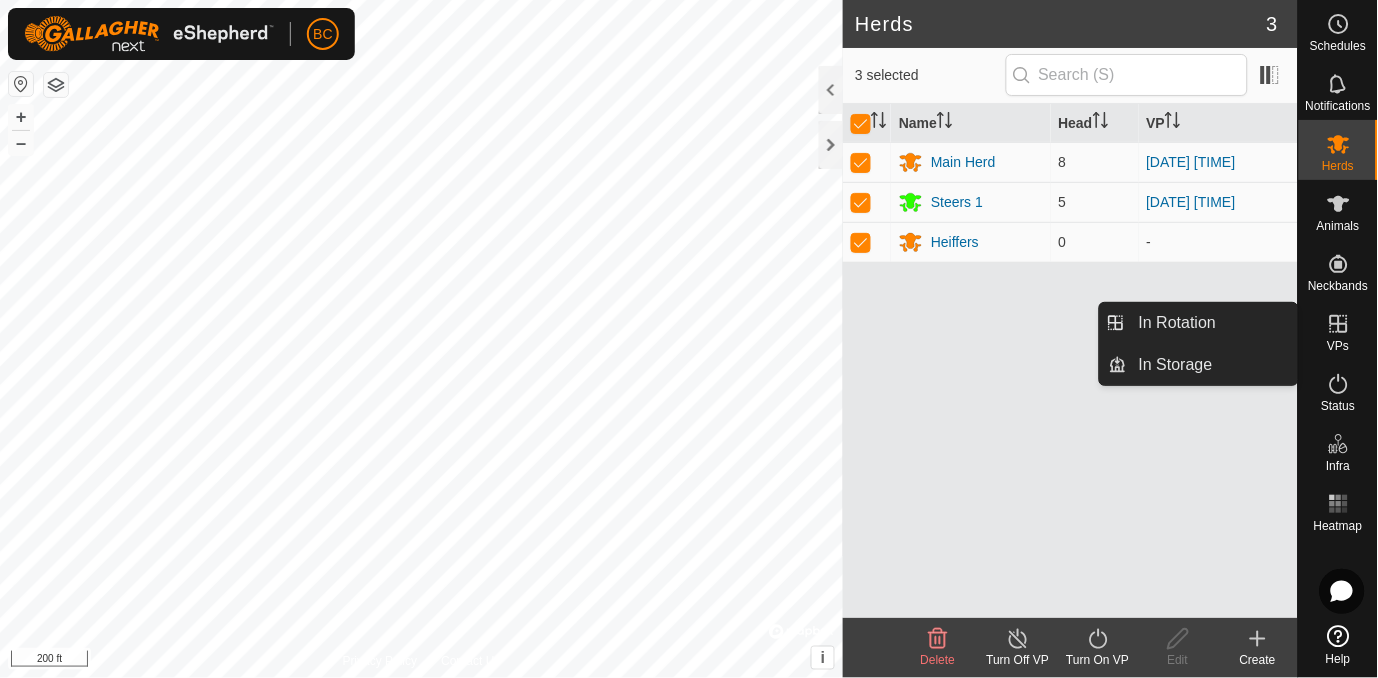 click 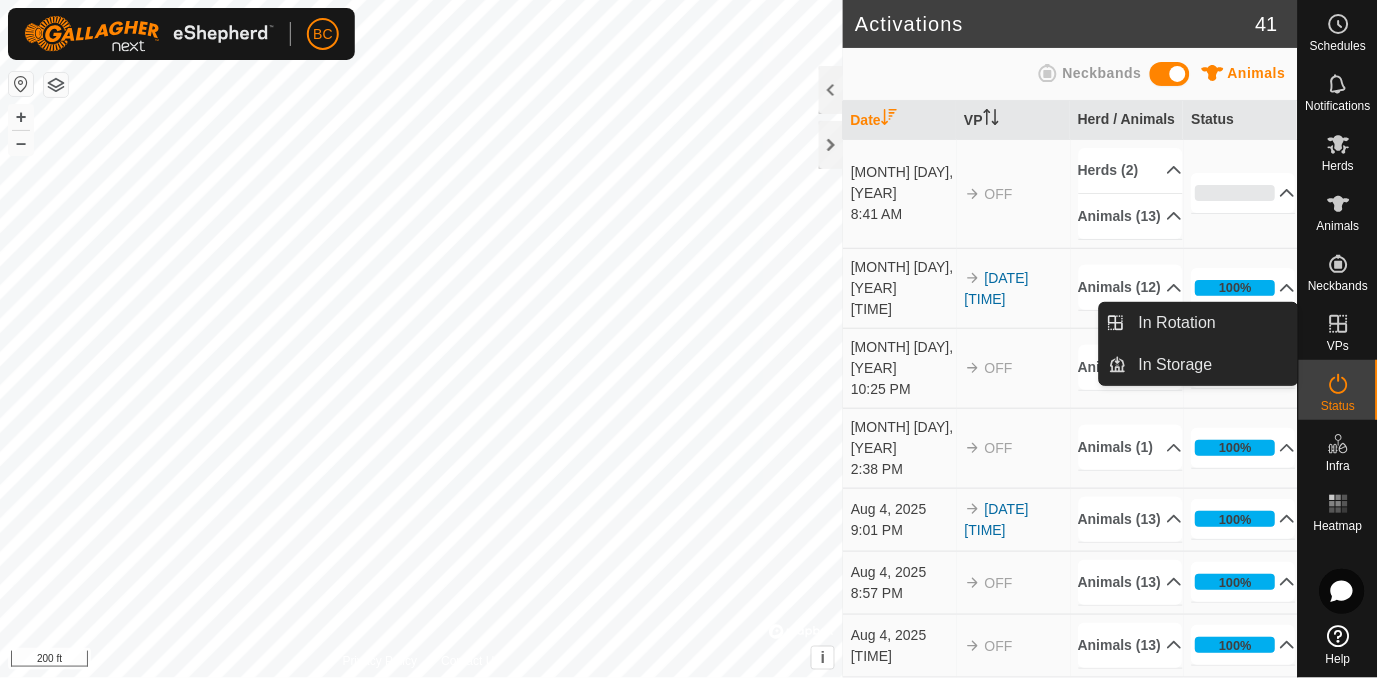 click on "VPs" at bounding box center [1338, 330] 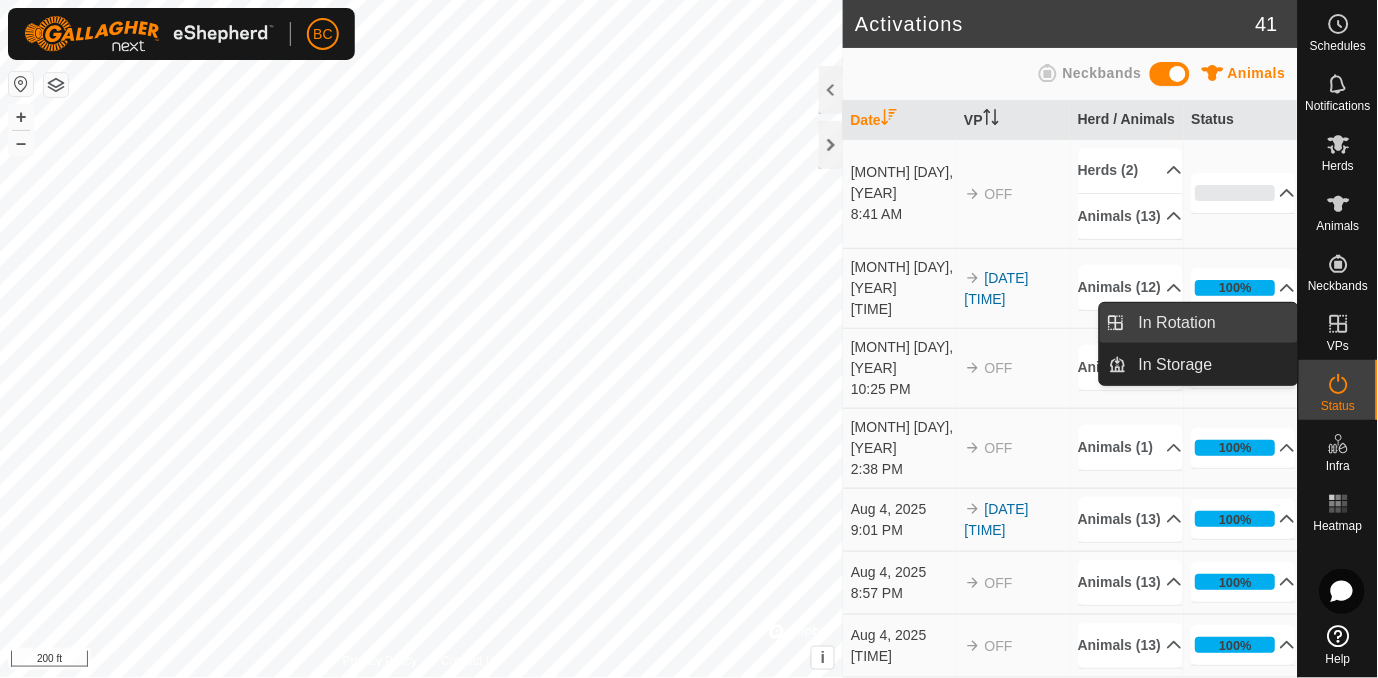 click on "In Rotation" at bounding box center [1212, 323] 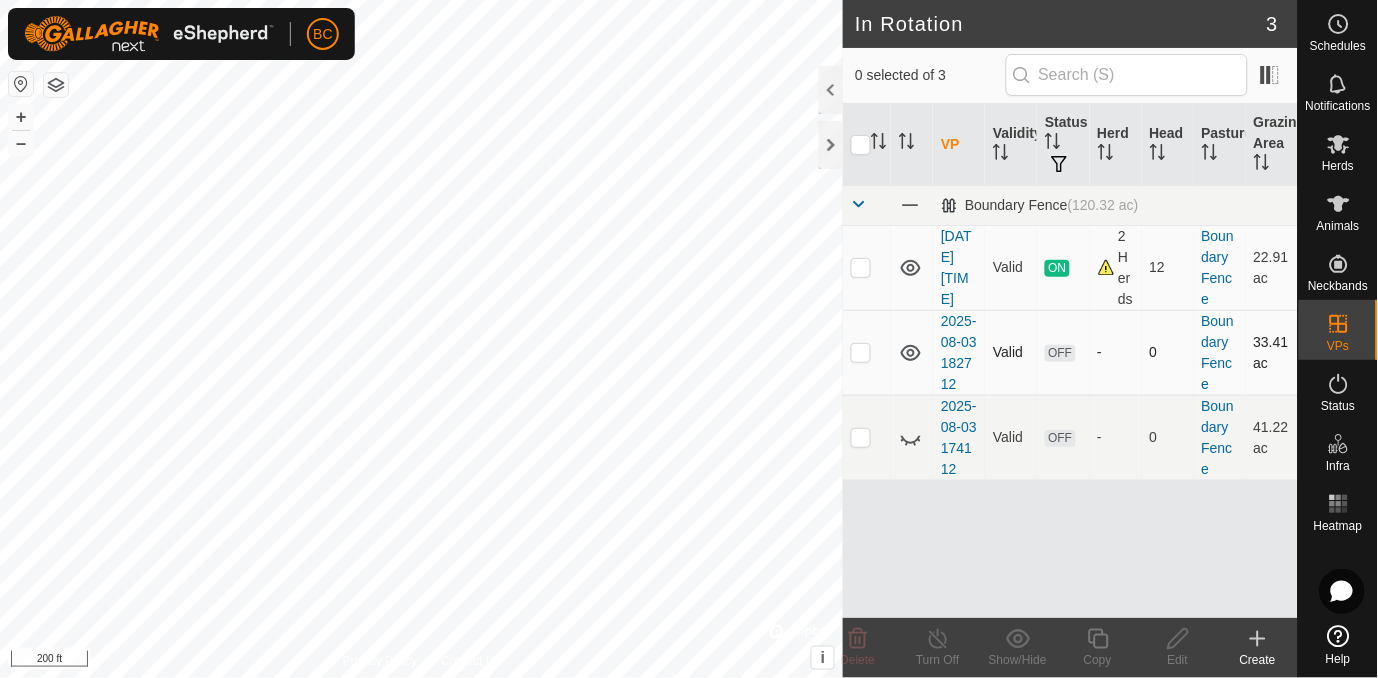 checkbox on "true" 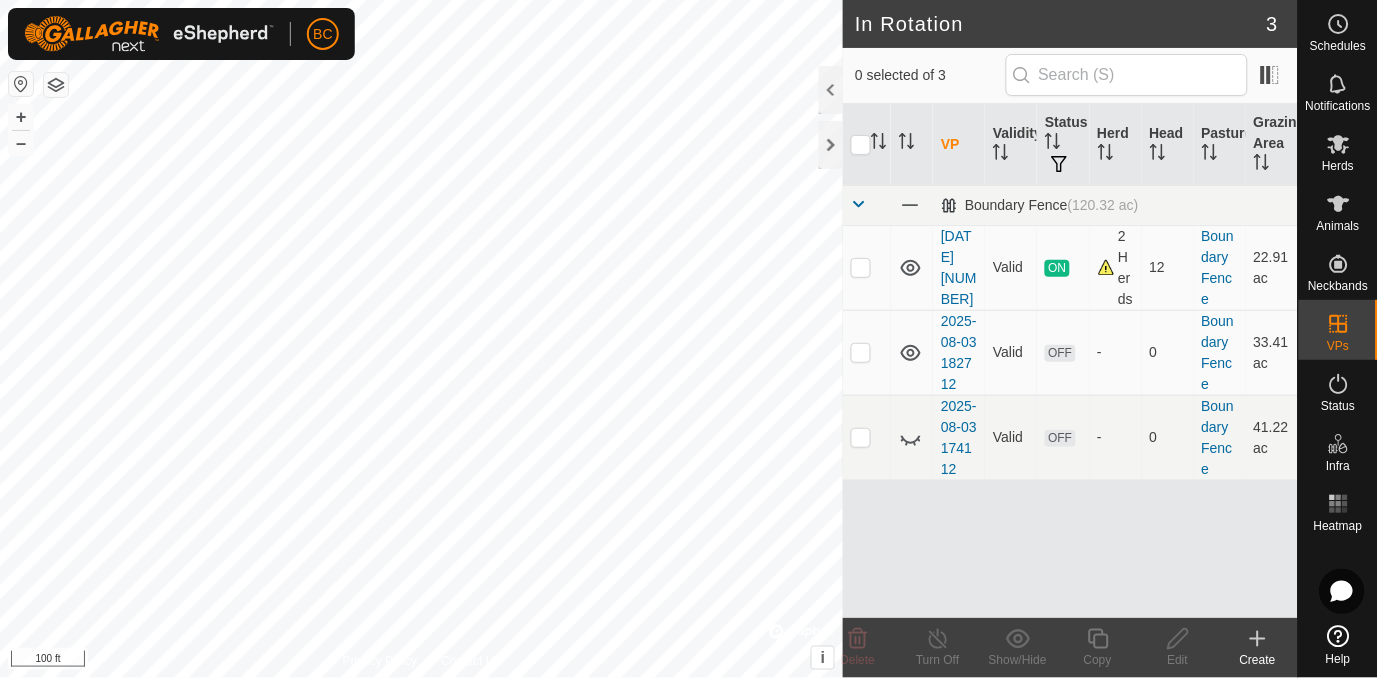 scroll, scrollTop: 0, scrollLeft: 0, axis: both 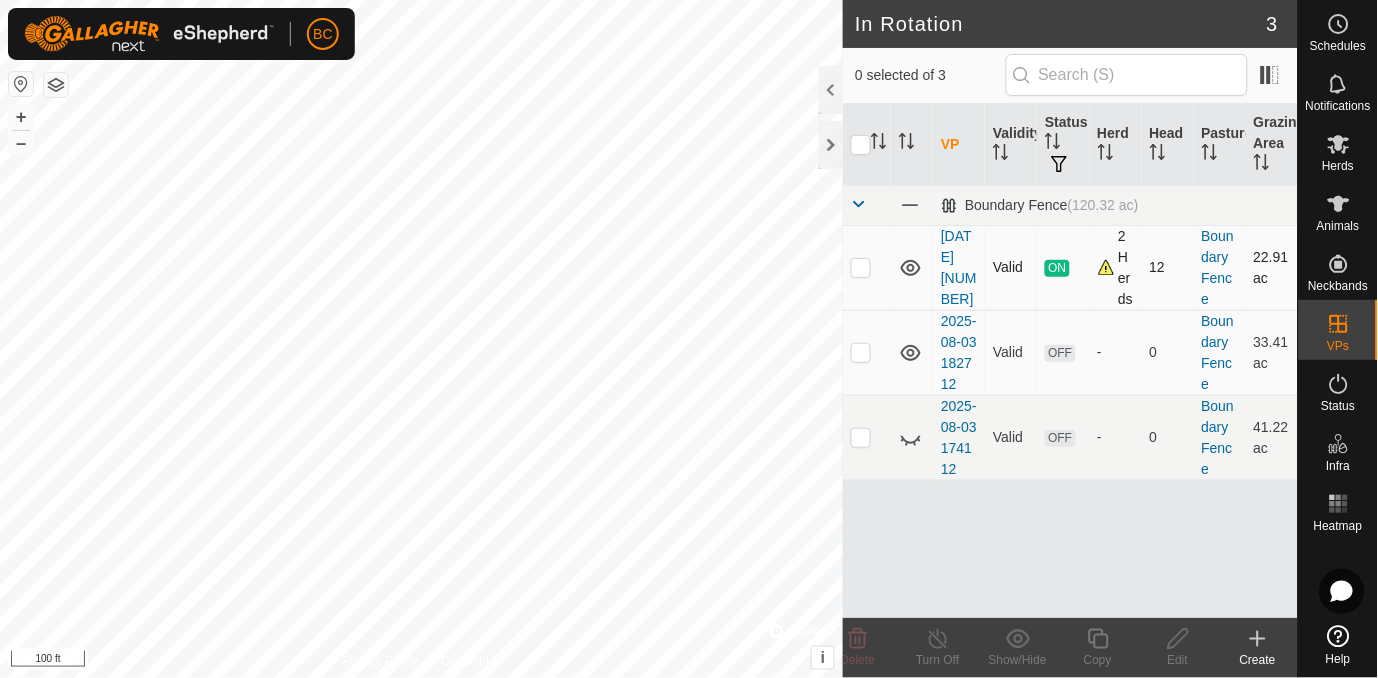 click at bounding box center [867, 267] 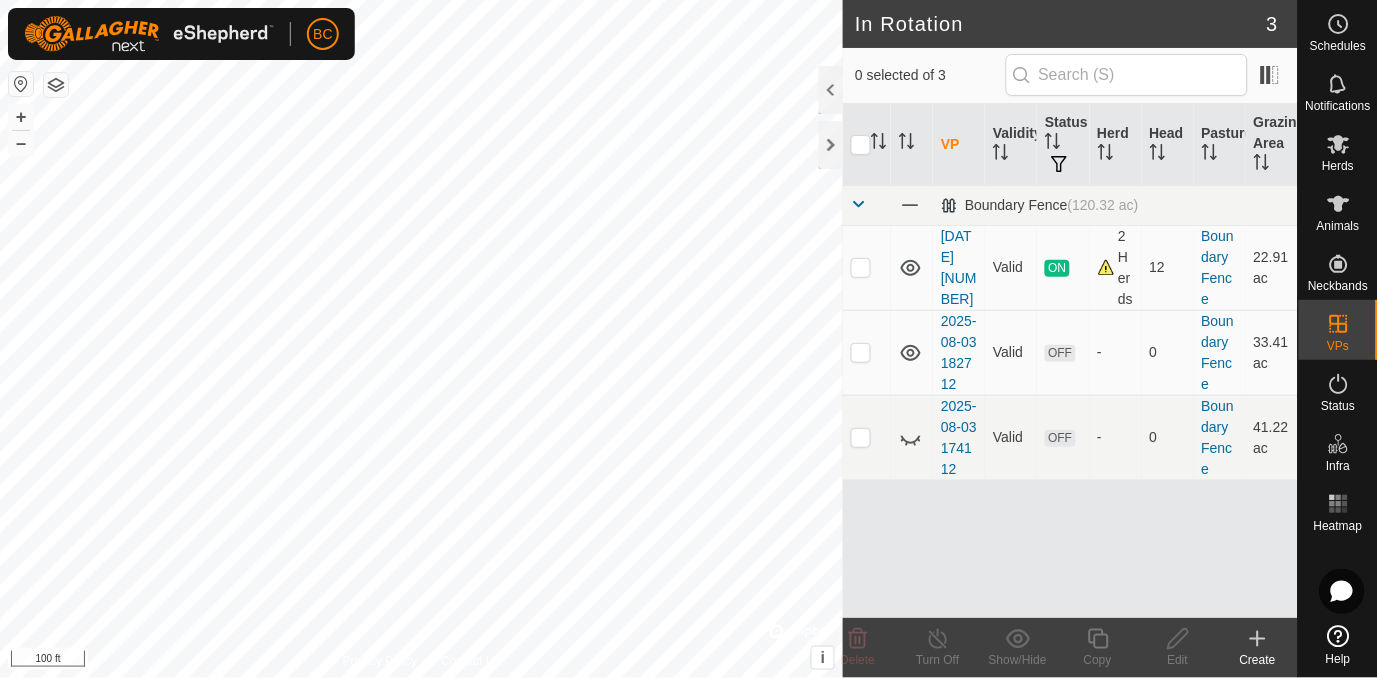 scroll, scrollTop: 0, scrollLeft: 0, axis: both 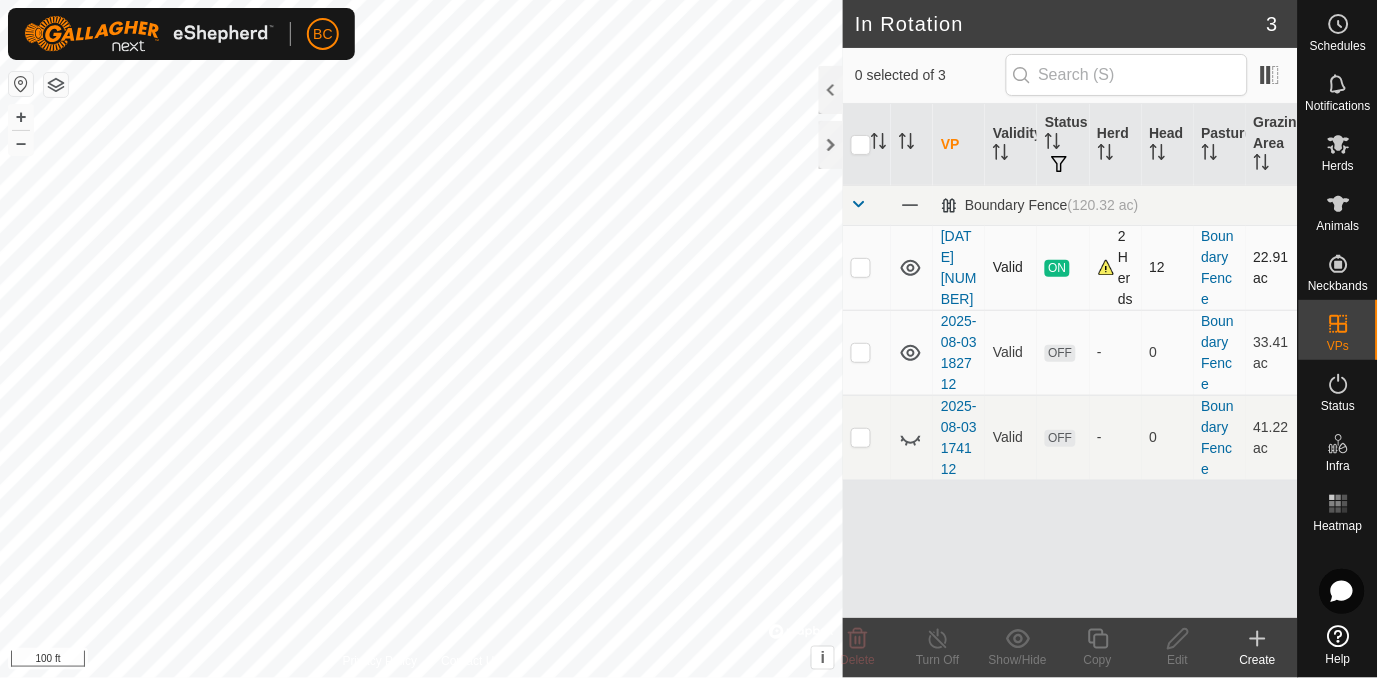 click at bounding box center (861, 267) 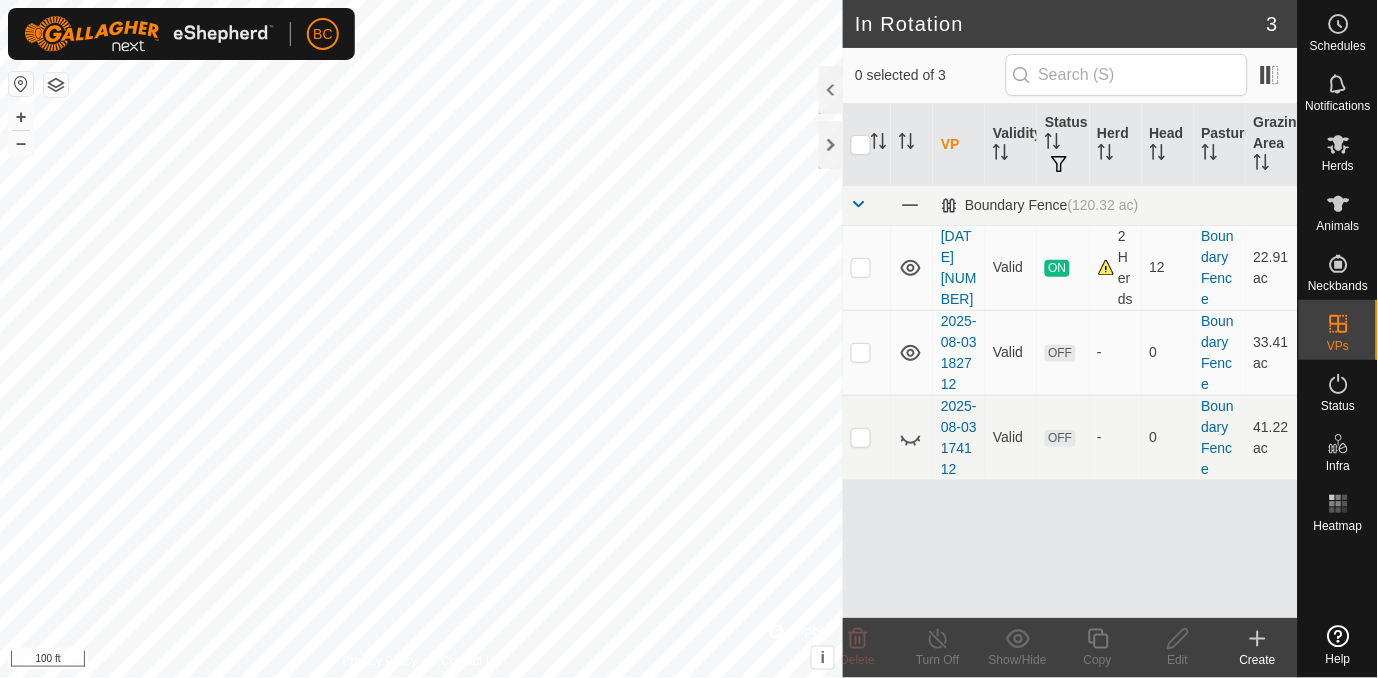 scroll, scrollTop: 0, scrollLeft: 0, axis: both 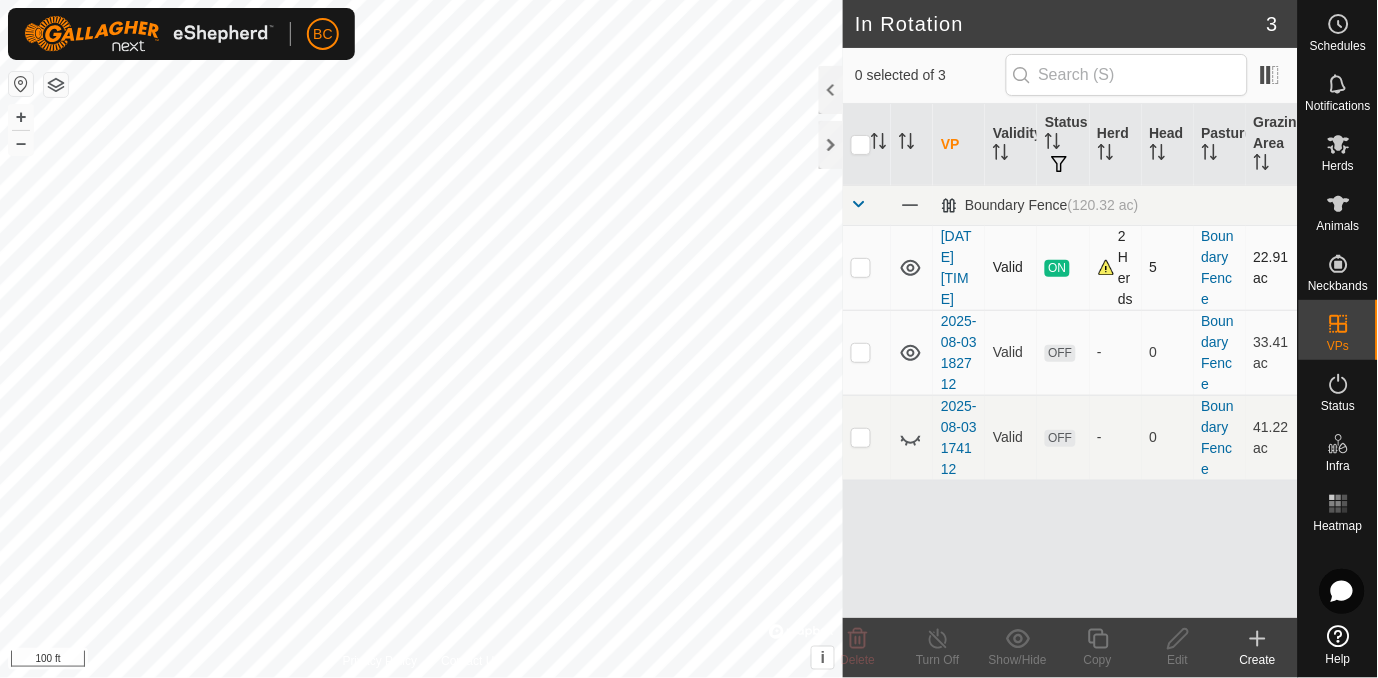 click at bounding box center (861, 267) 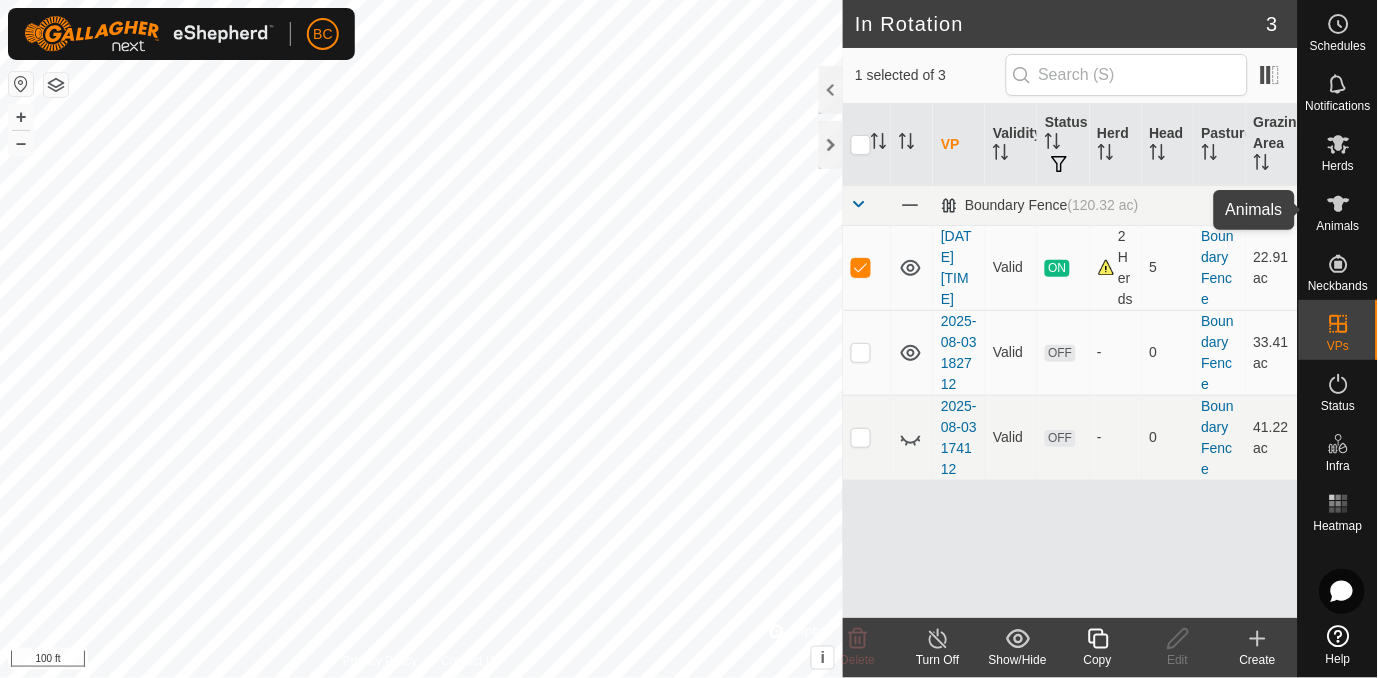 click on "Animals" at bounding box center (1338, 226) 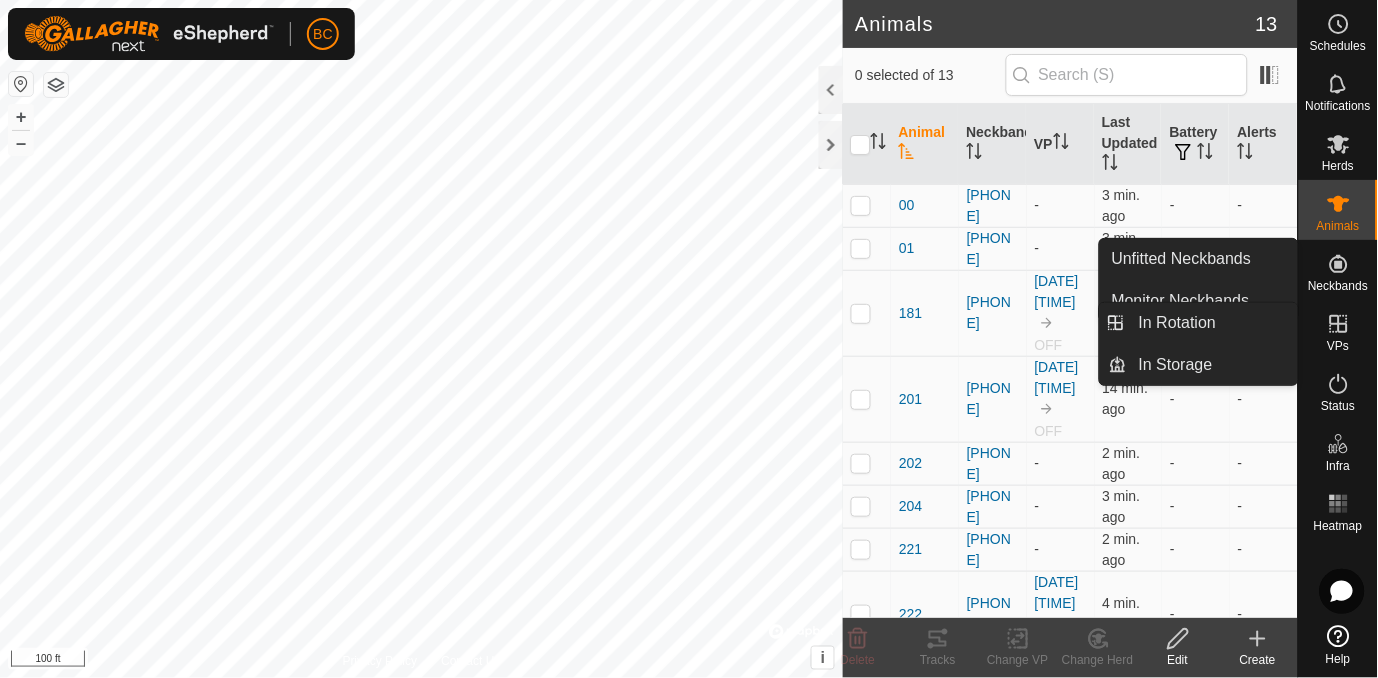 click 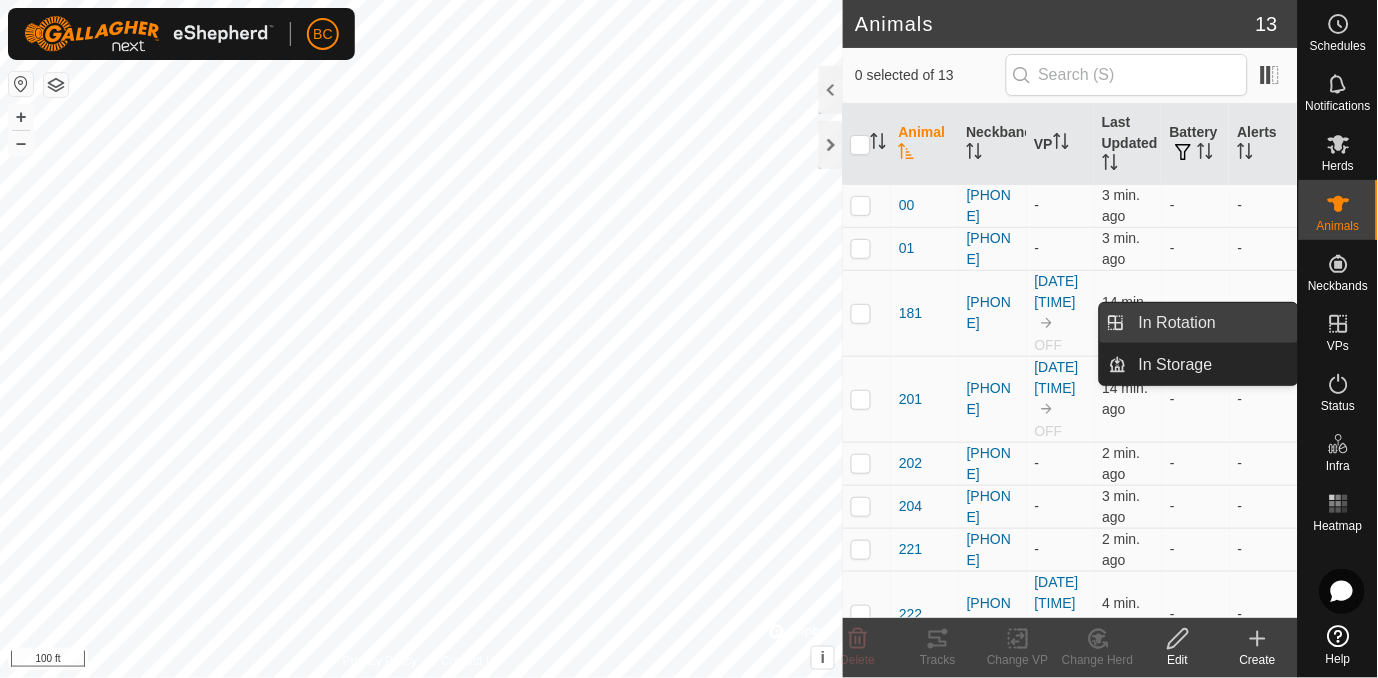 click on "In Rotation" at bounding box center [1212, 323] 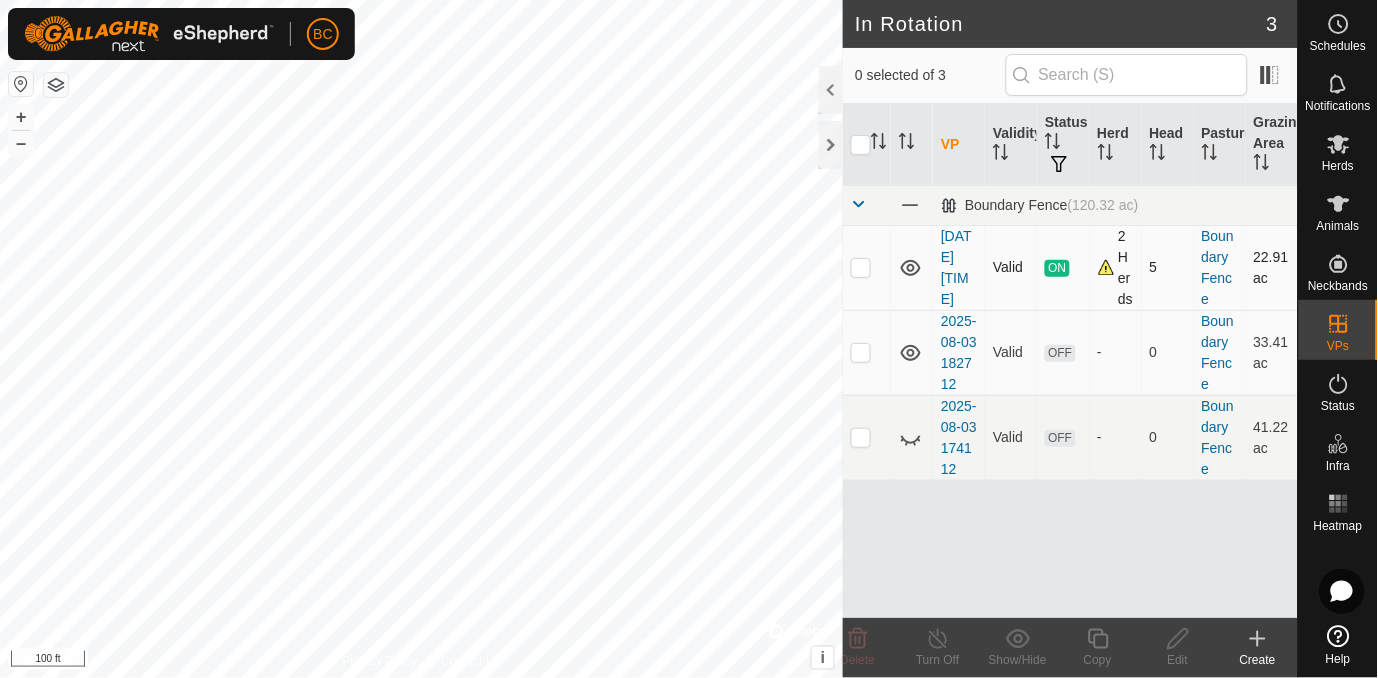 click at bounding box center [861, 267] 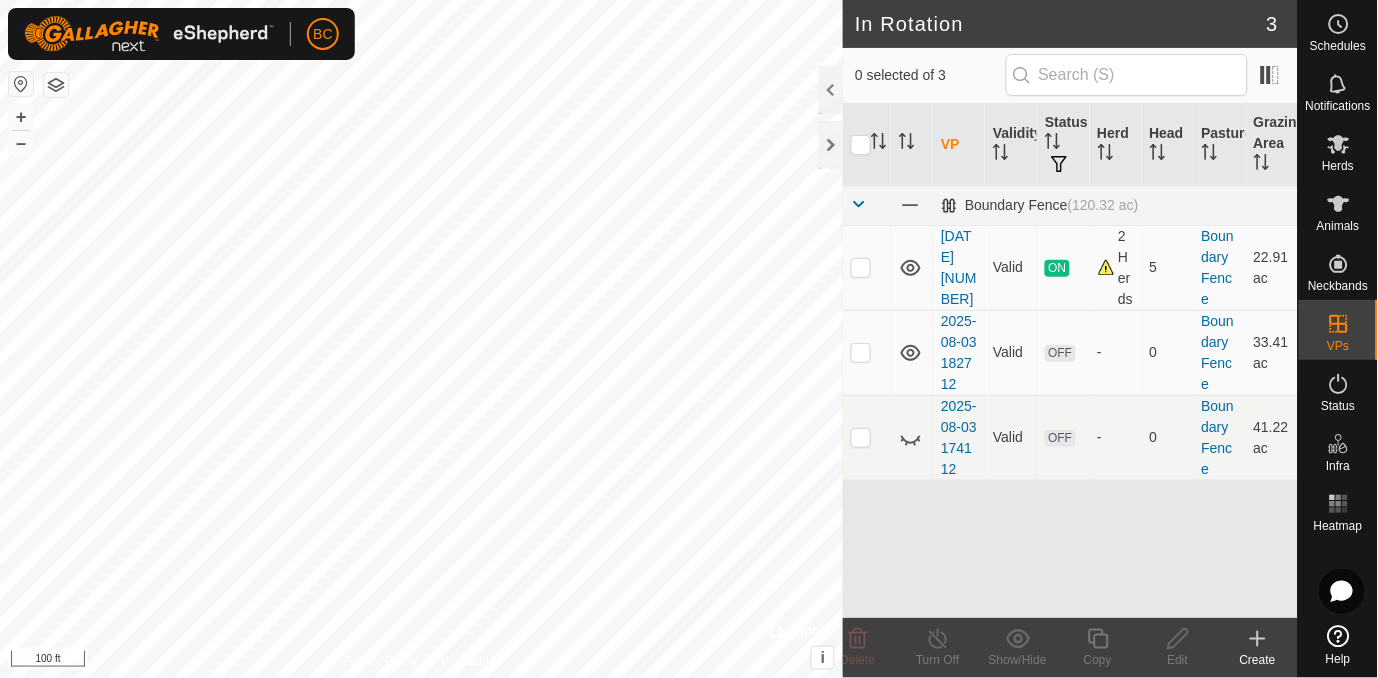 scroll, scrollTop: 0, scrollLeft: 0, axis: both 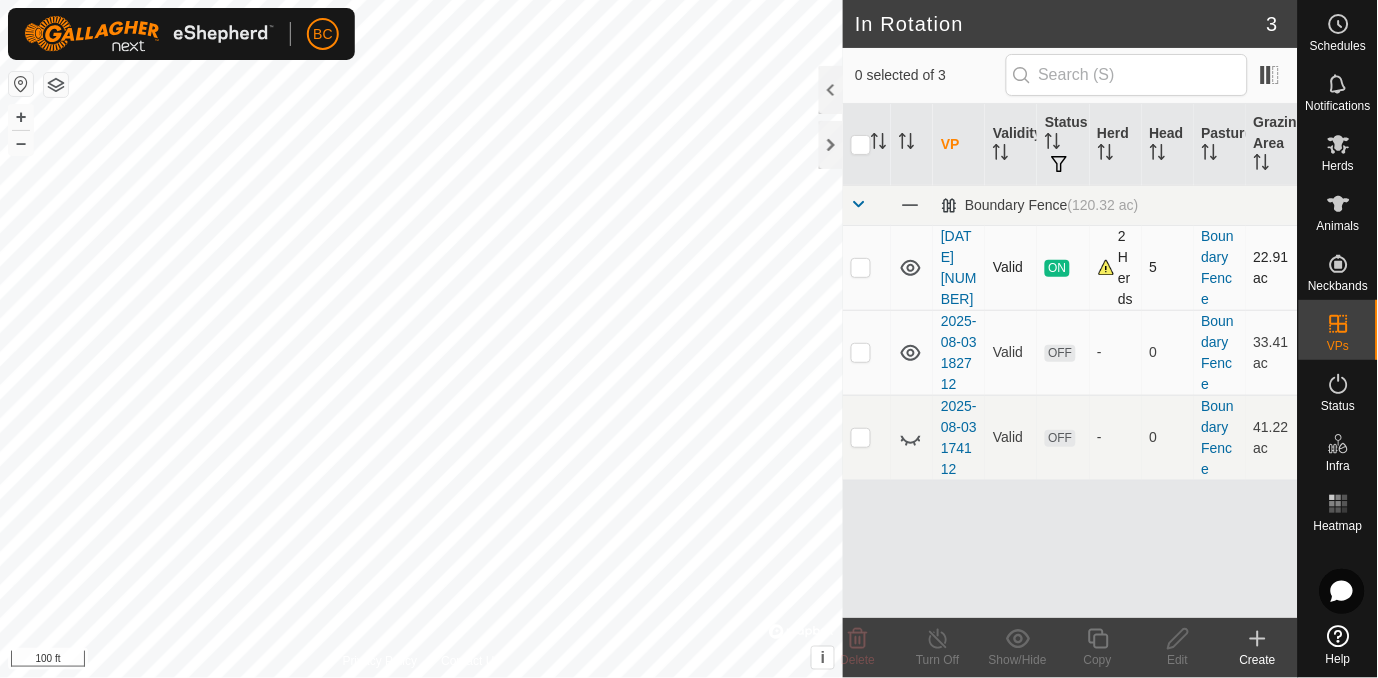 click at bounding box center (861, 267) 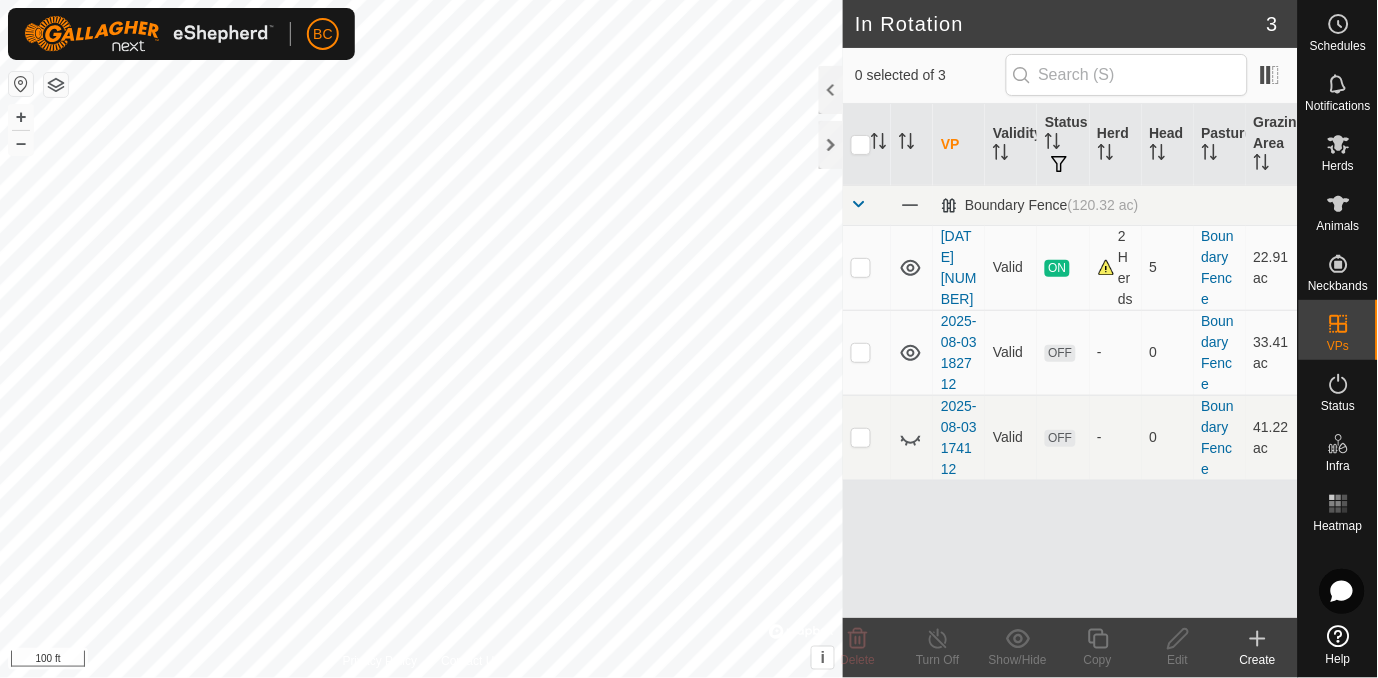 scroll, scrollTop: 0, scrollLeft: 0, axis: both 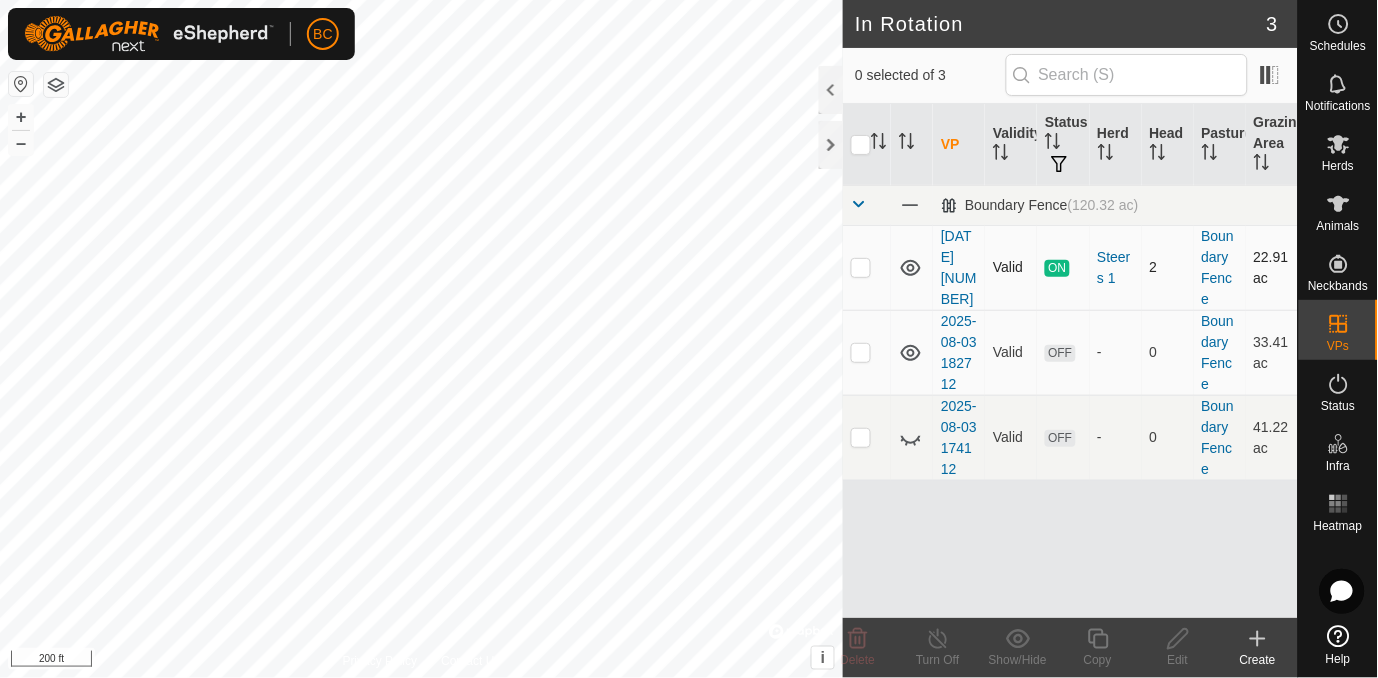click at bounding box center (861, 267) 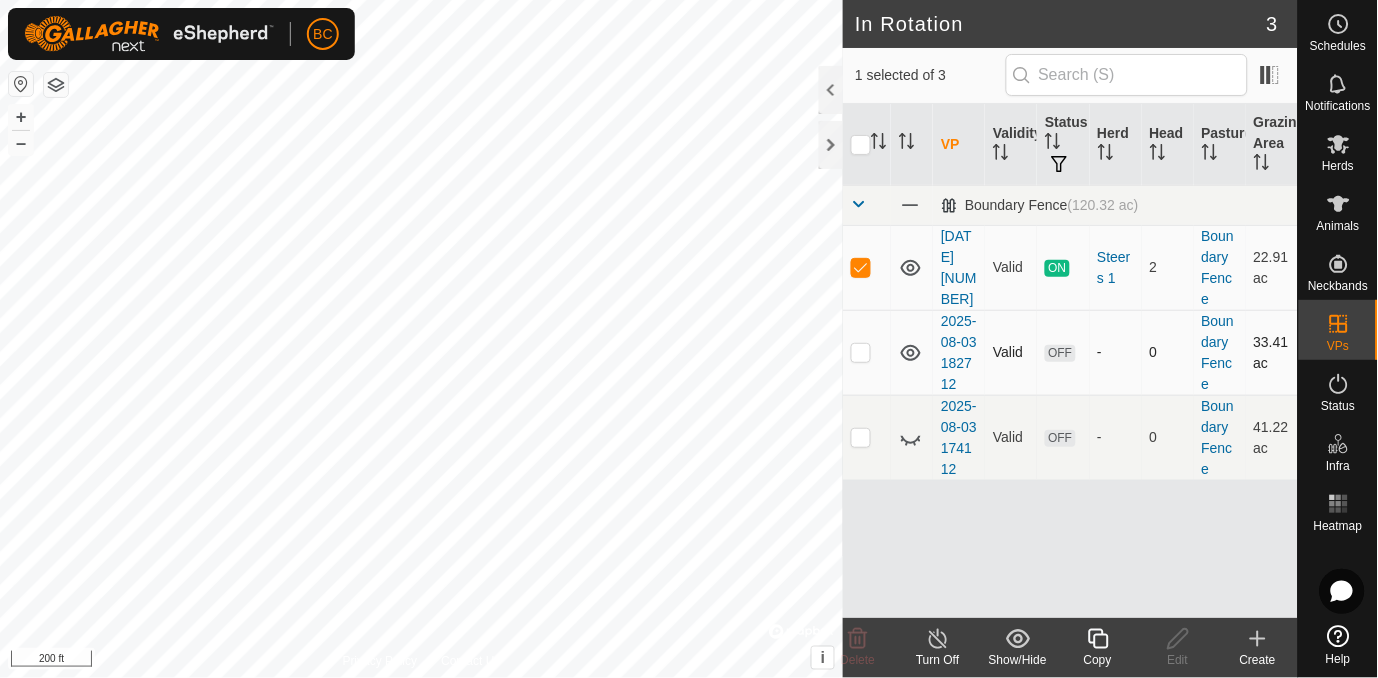 click at bounding box center (861, 352) 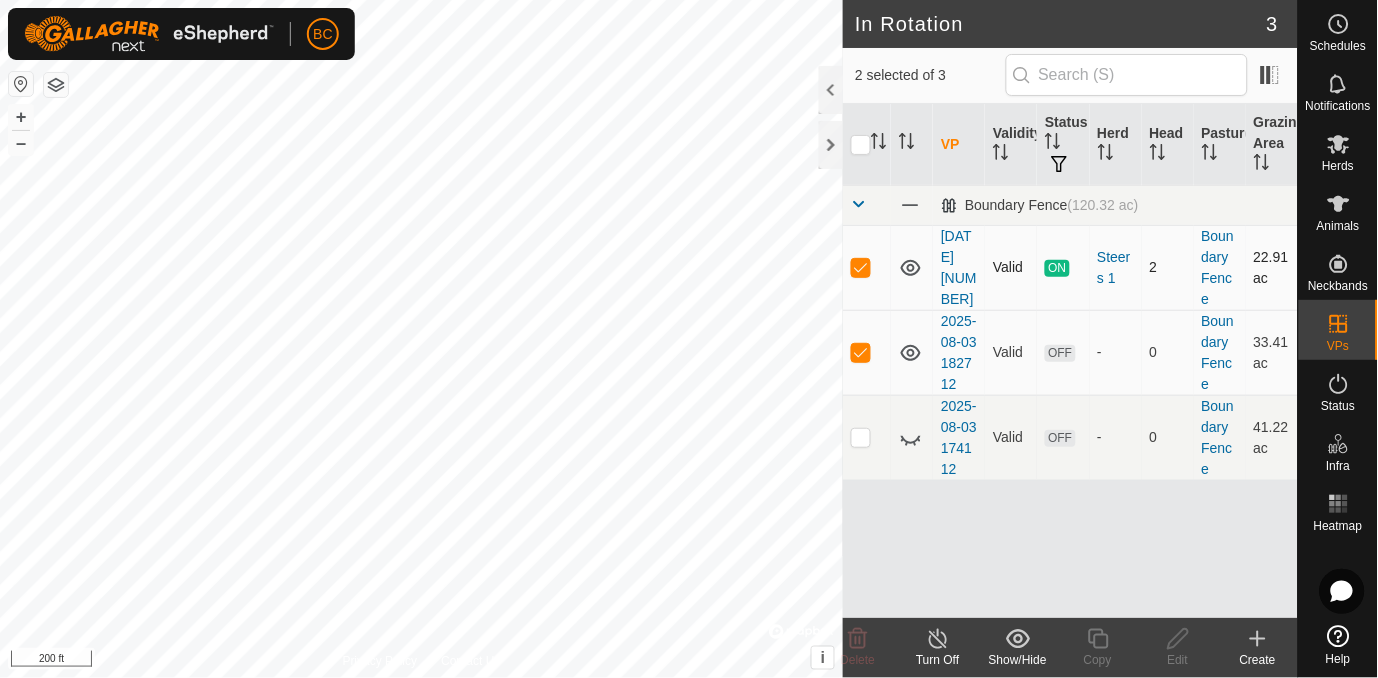click at bounding box center (861, 267) 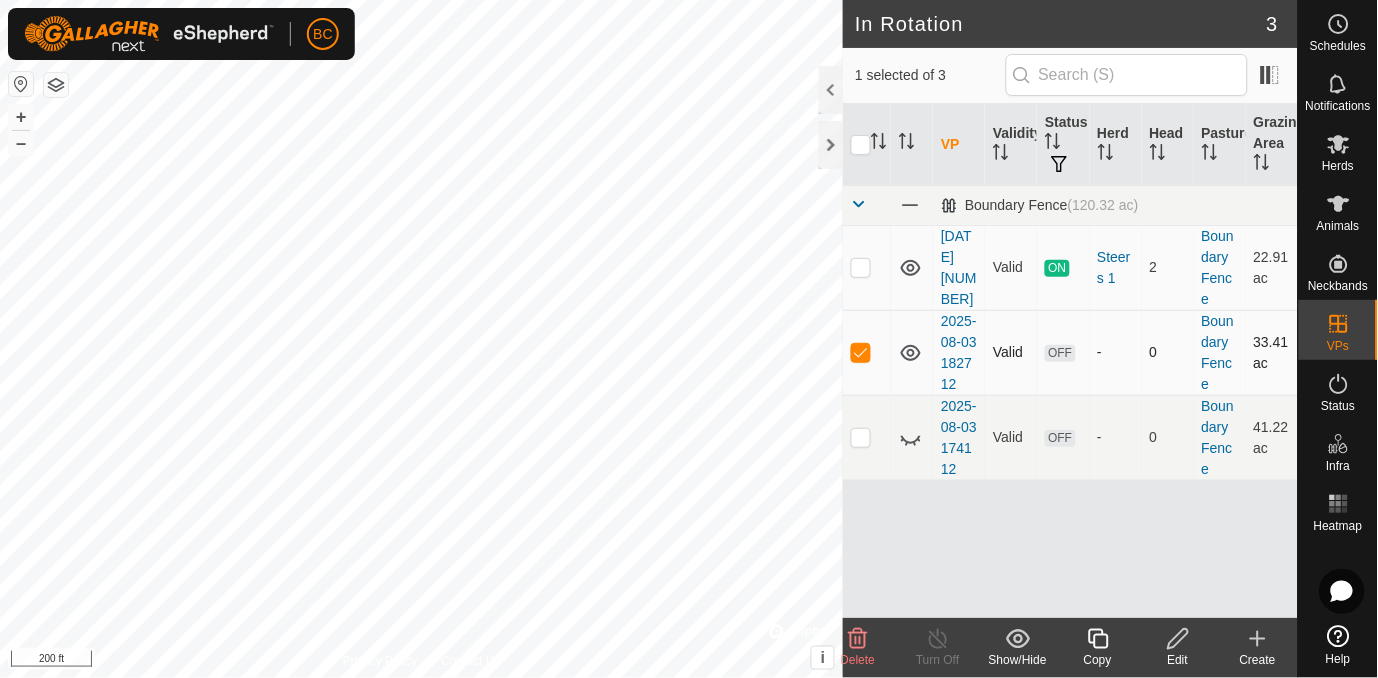 click 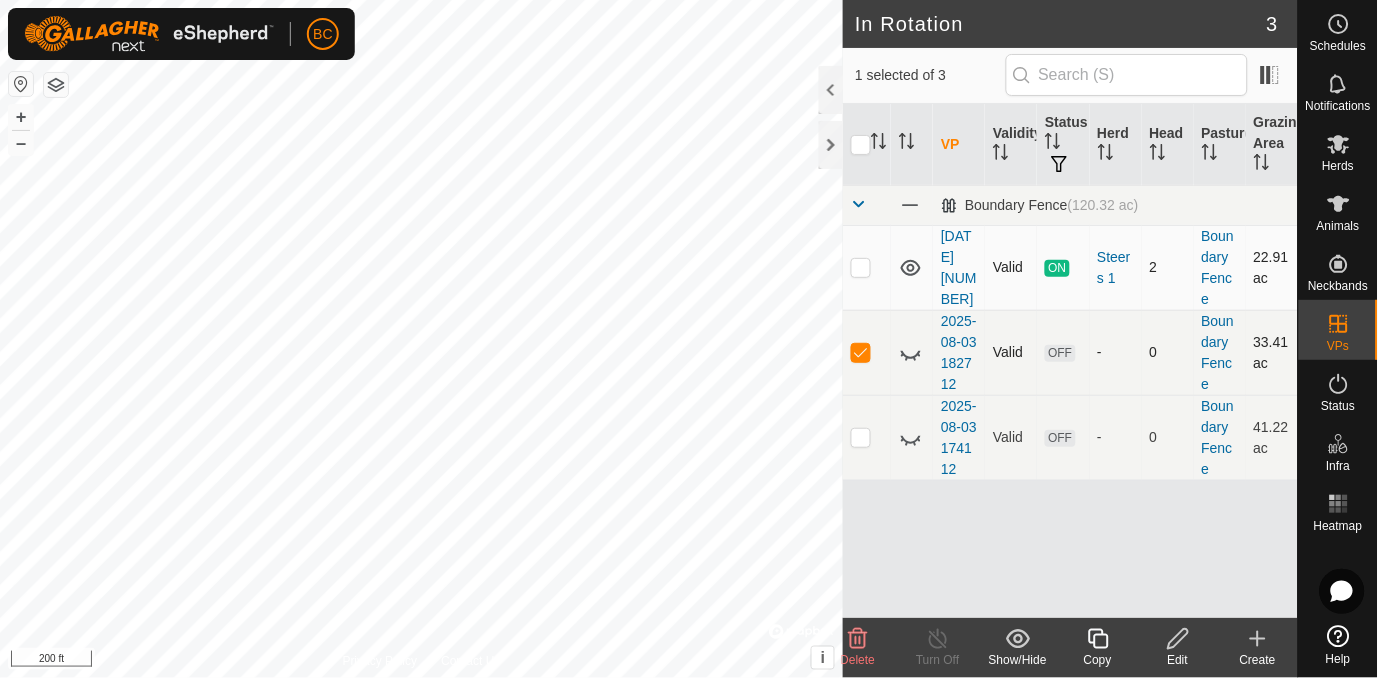 click at bounding box center [861, 267] 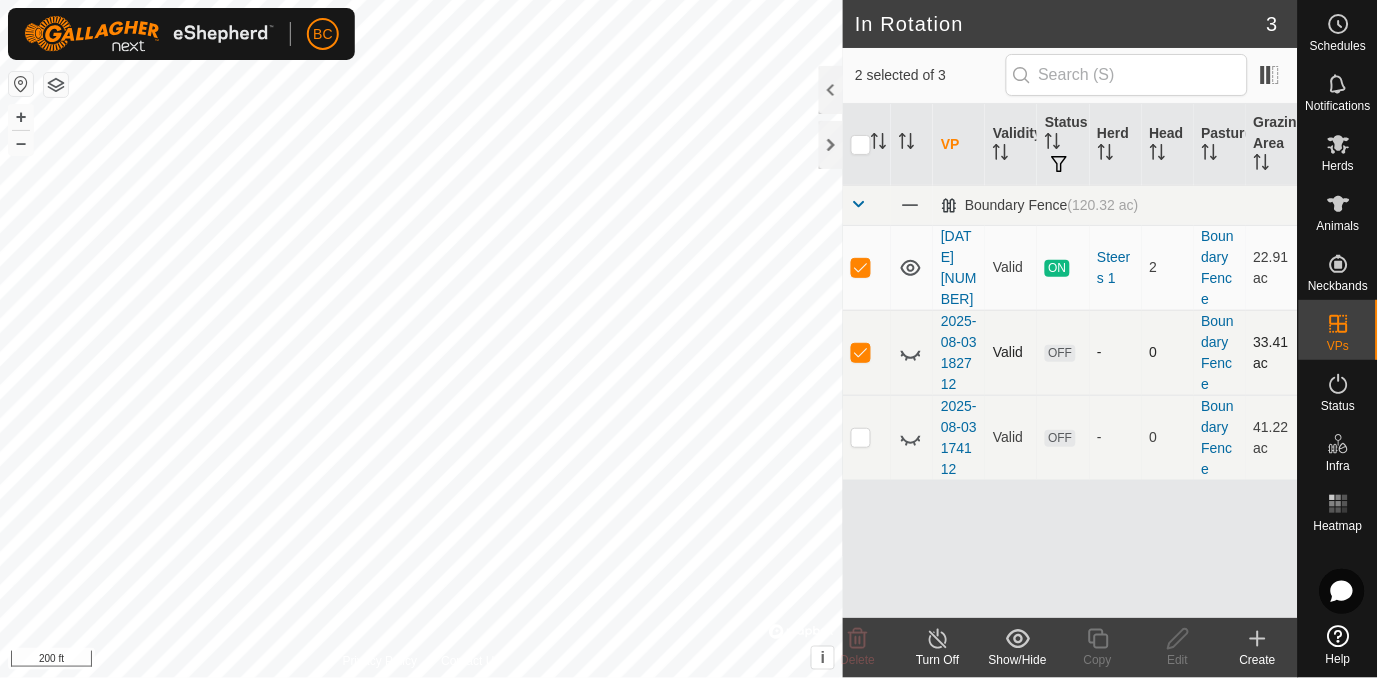 checkbox on "true" 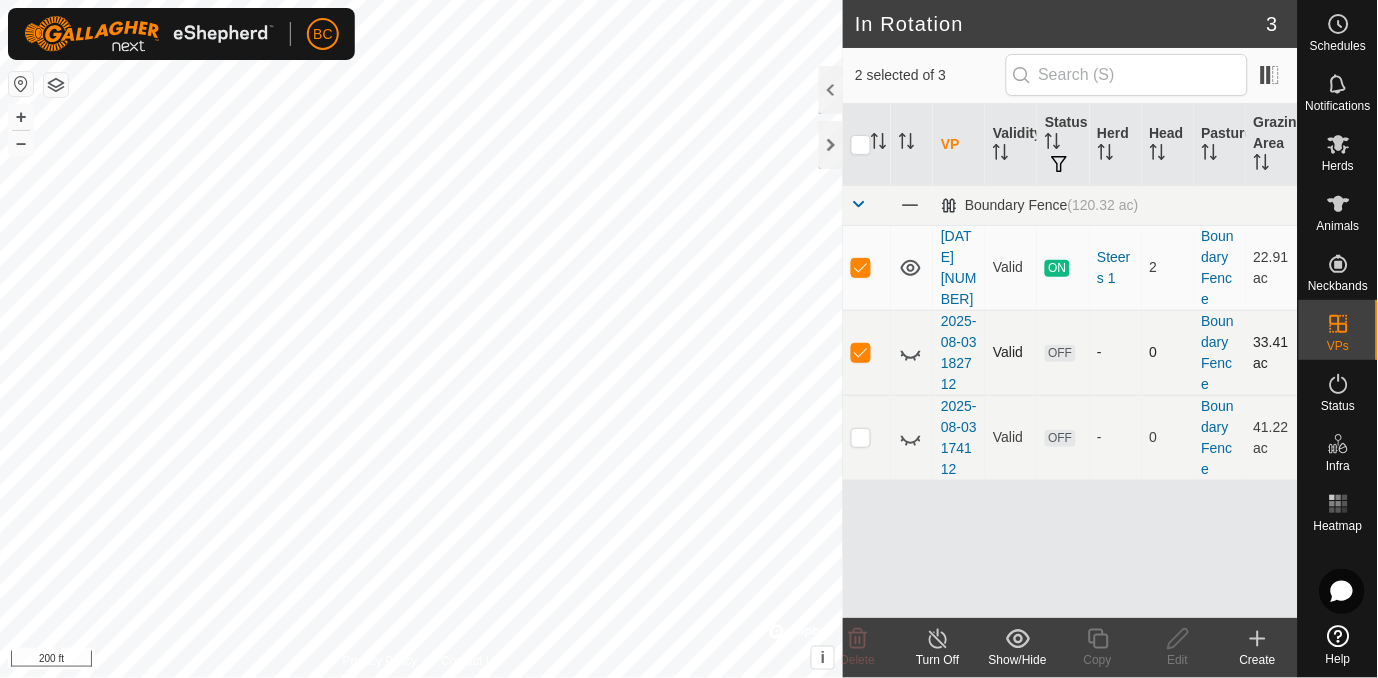 click at bounding box center [861, 352] 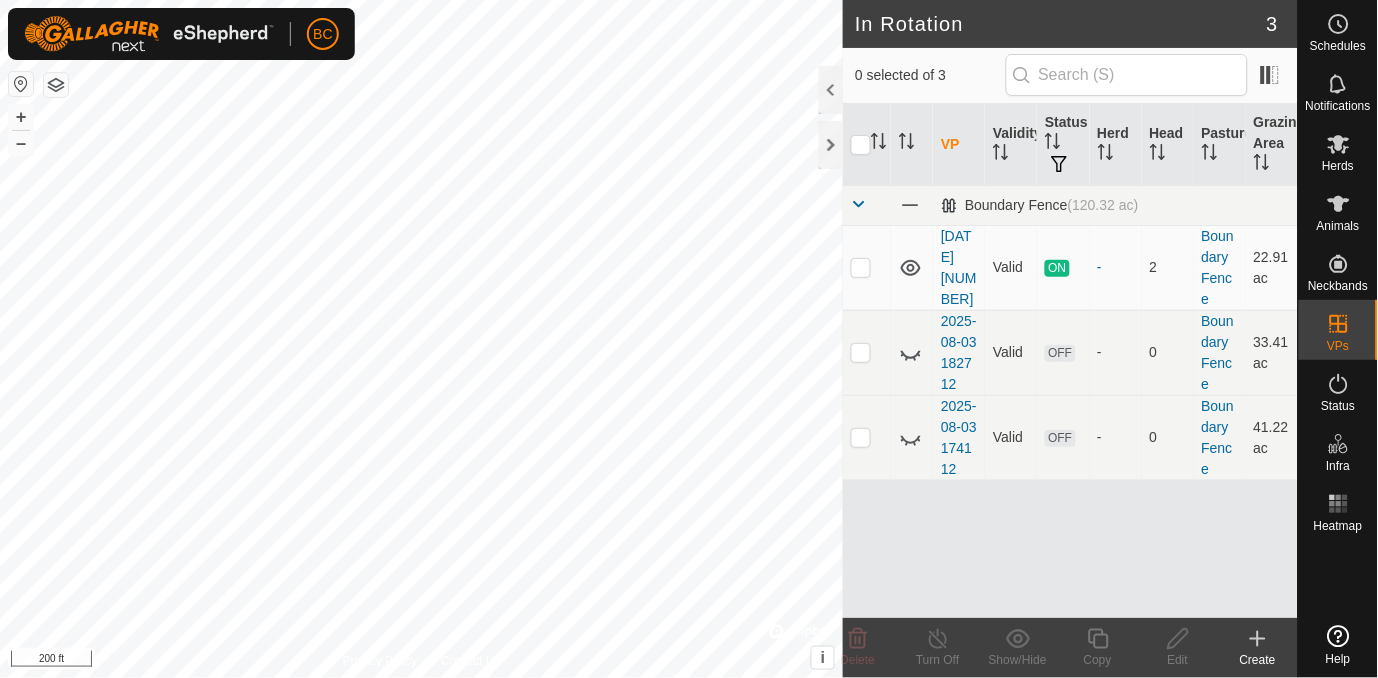 scroll, scrollTop: 0, scrollLeft: 0, axis: both 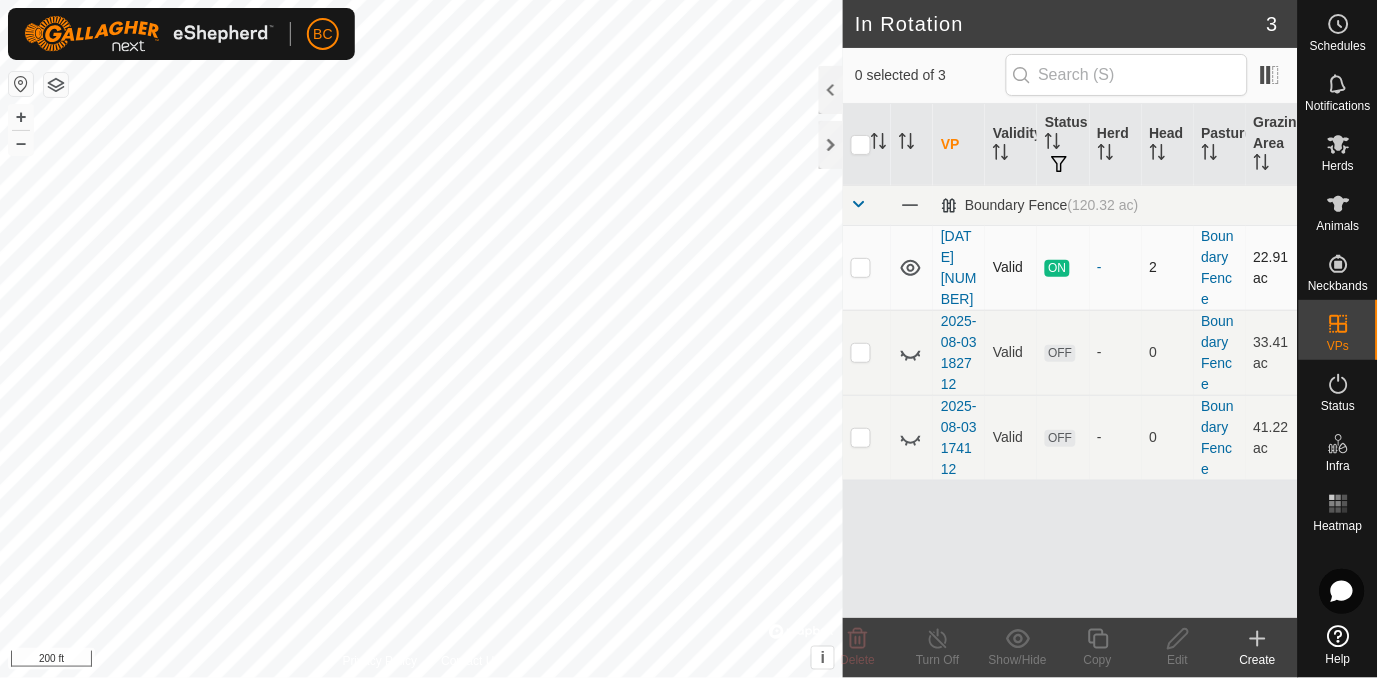 click at bounding box center [867, 267] 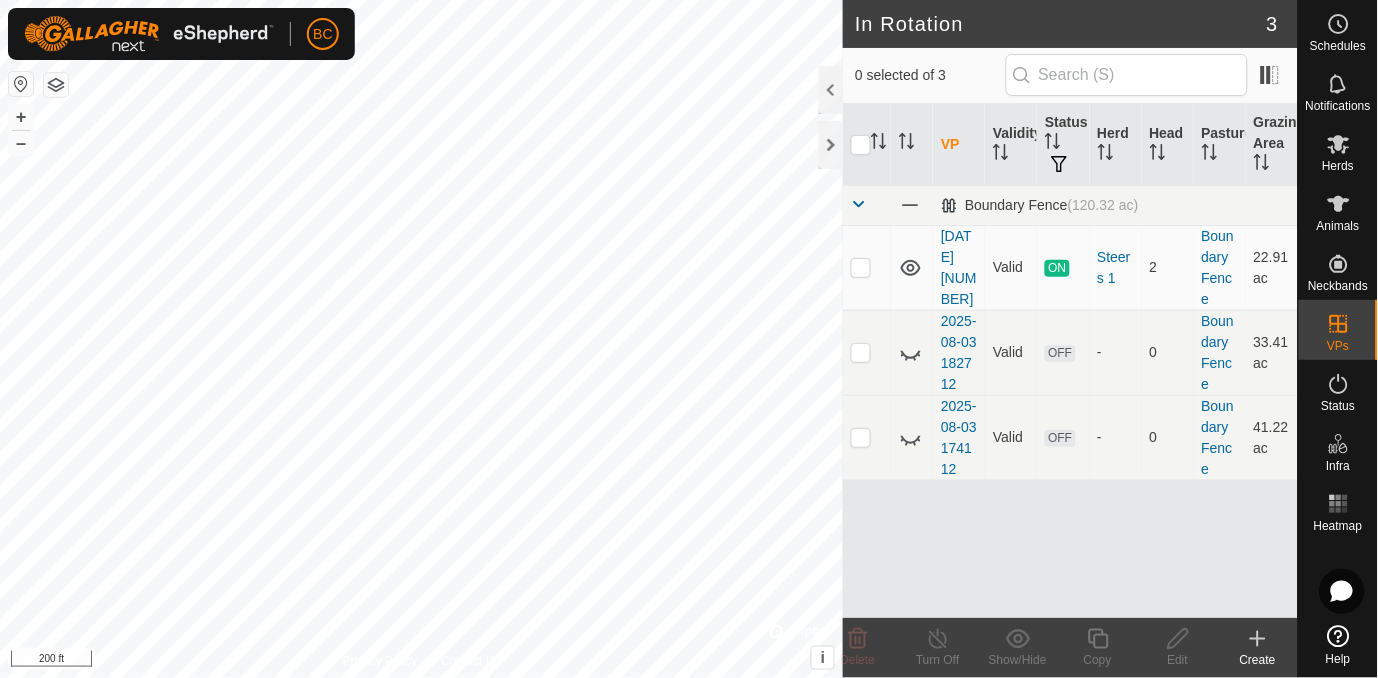scroll, scrollTop: 0, scrollLeft: 0, axis: both 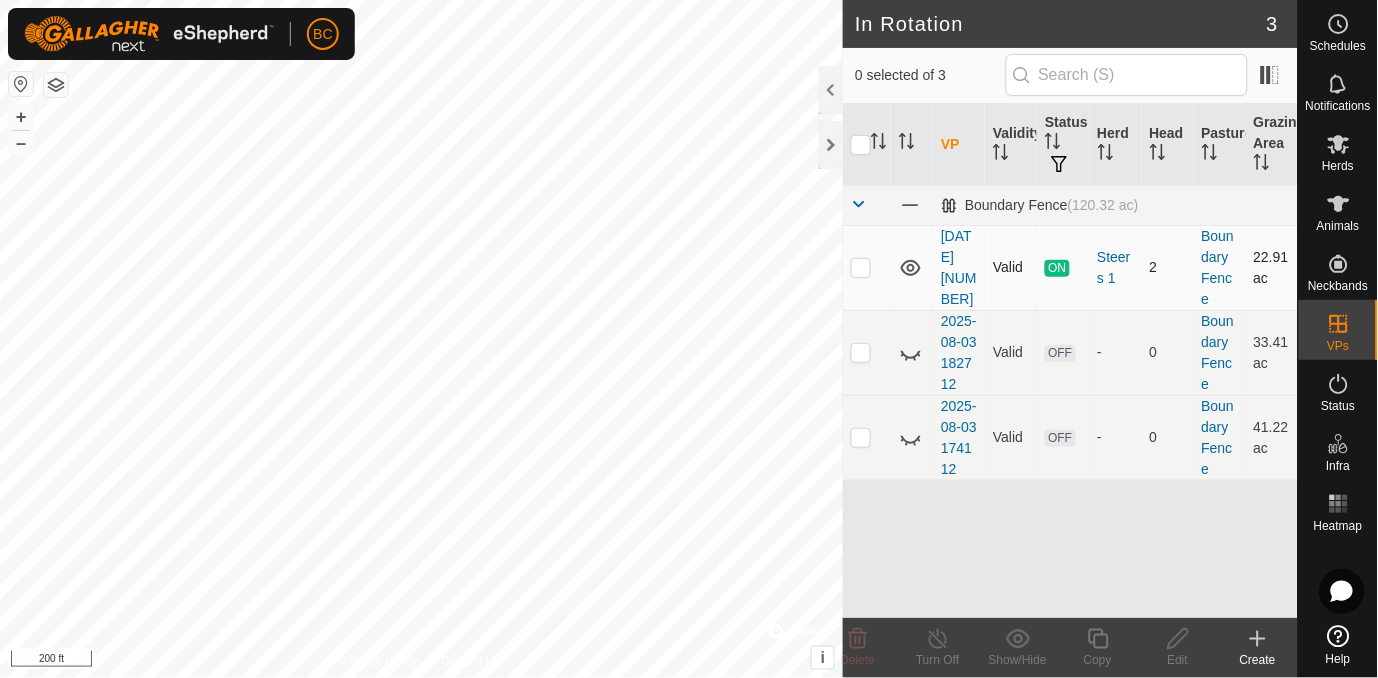click at bounding box center [861, 267] 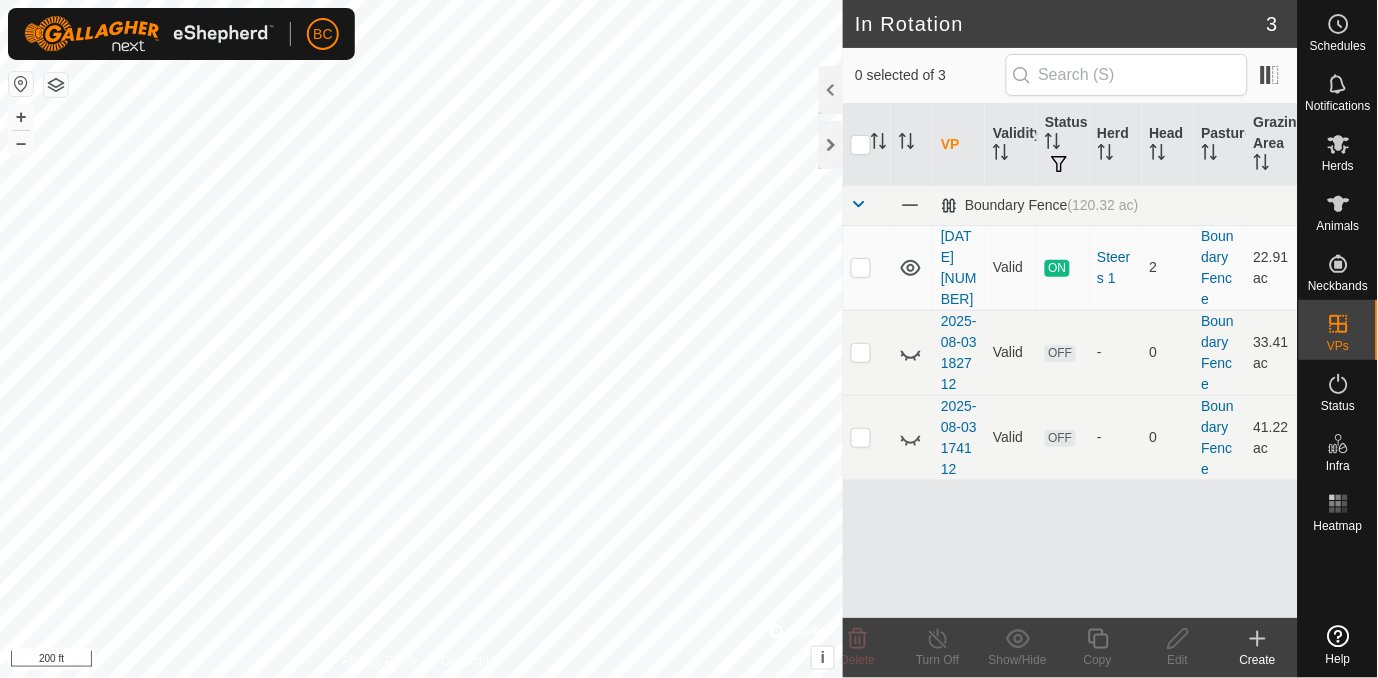 scroll, scrollTop: 0, scrollLeft: 0, axis: both 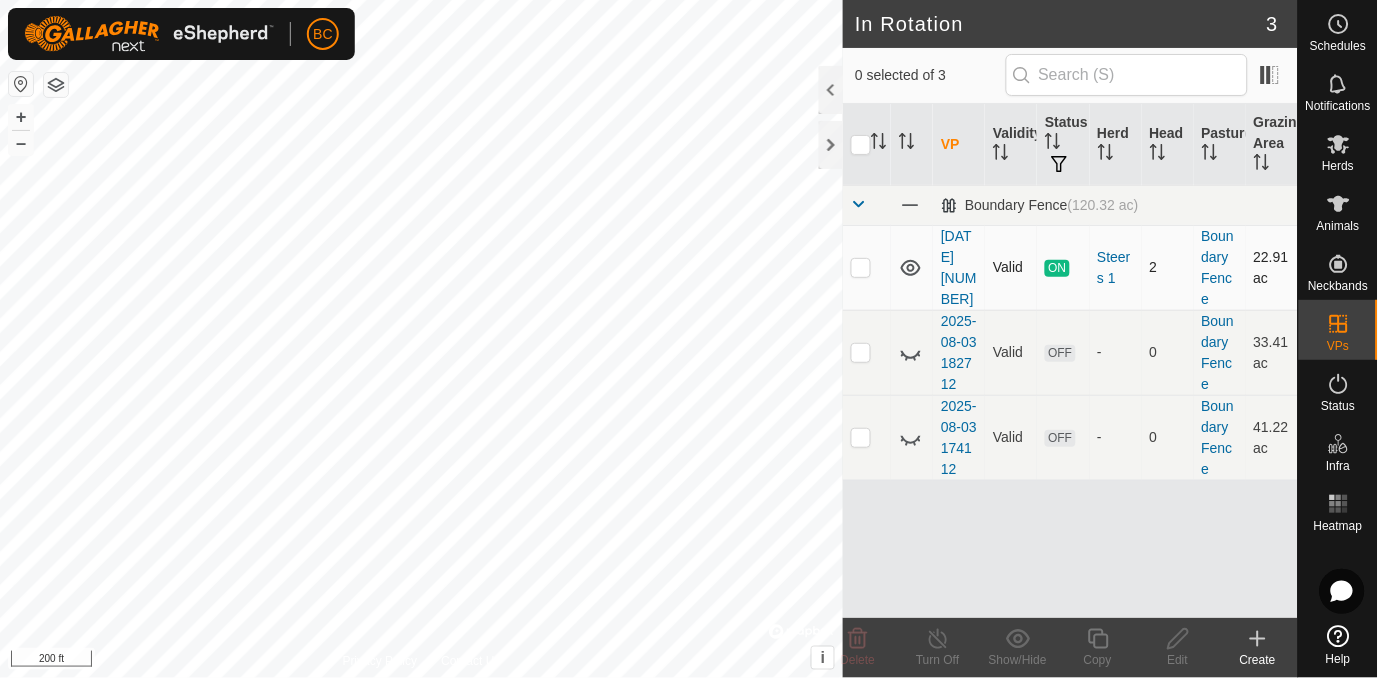click at bounding box center [861, 267] 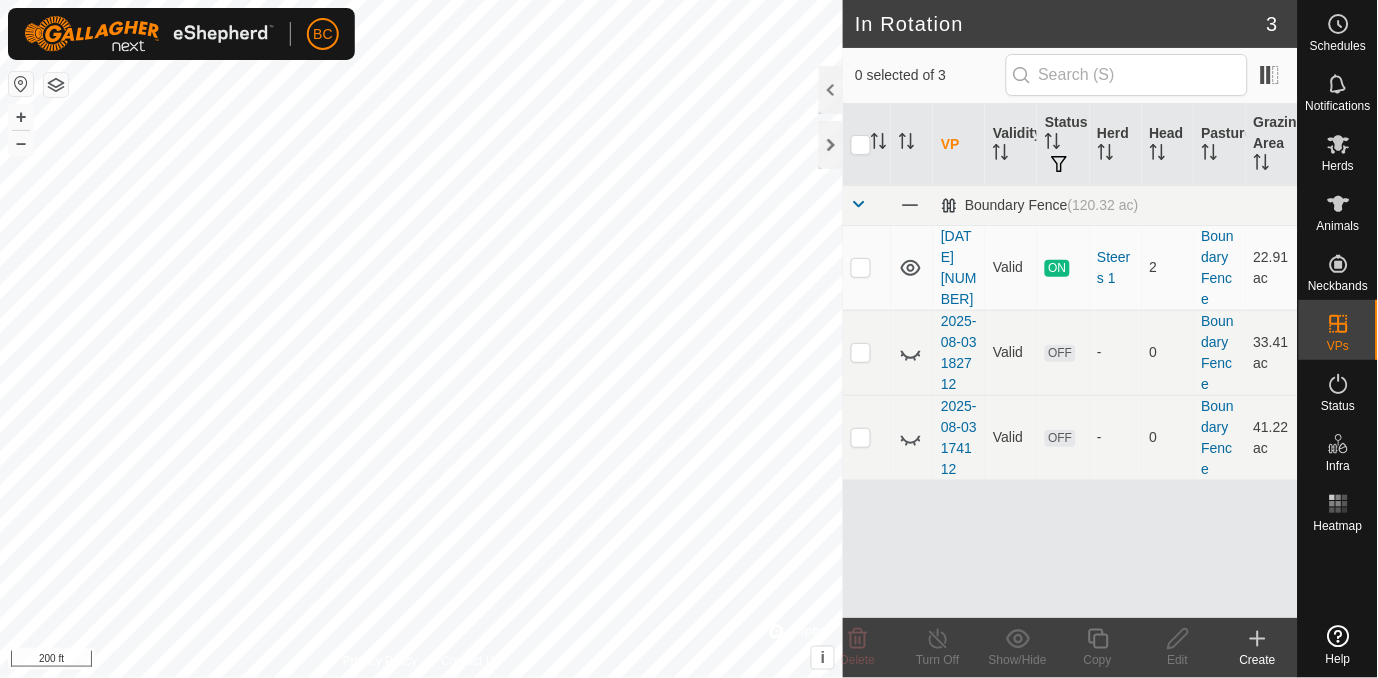 scroll, scrollTop: 0, scrollLeft: 0, axis: both 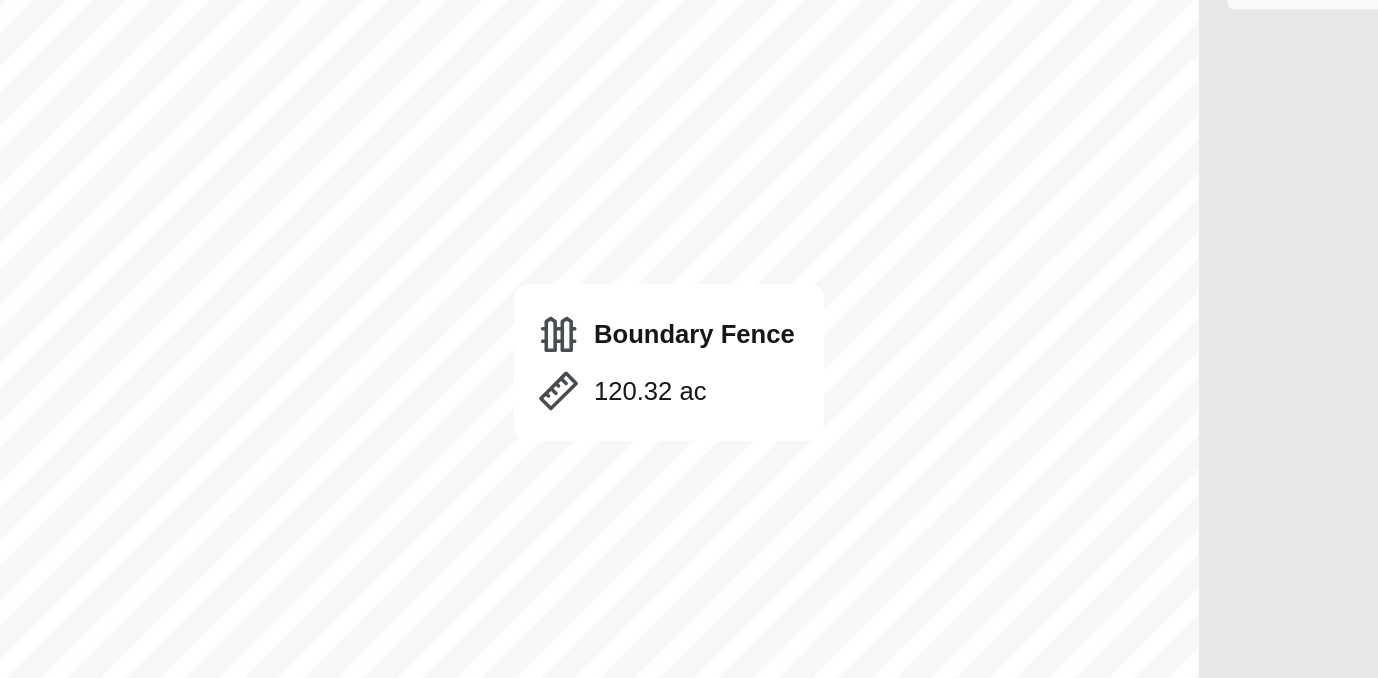 click on "Area 120.32 ac  Watering Points 7 Notes" 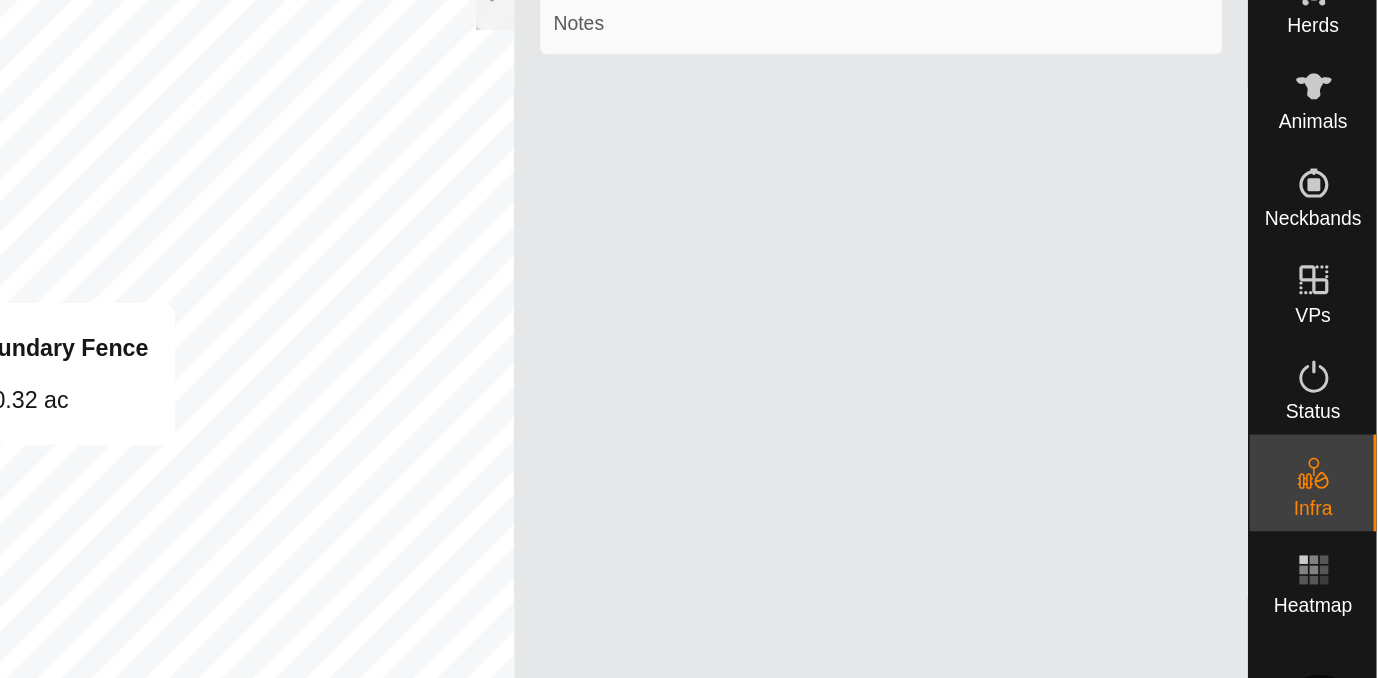 scroll, scrollTop: 0, scrollLeft: 0, axis: both 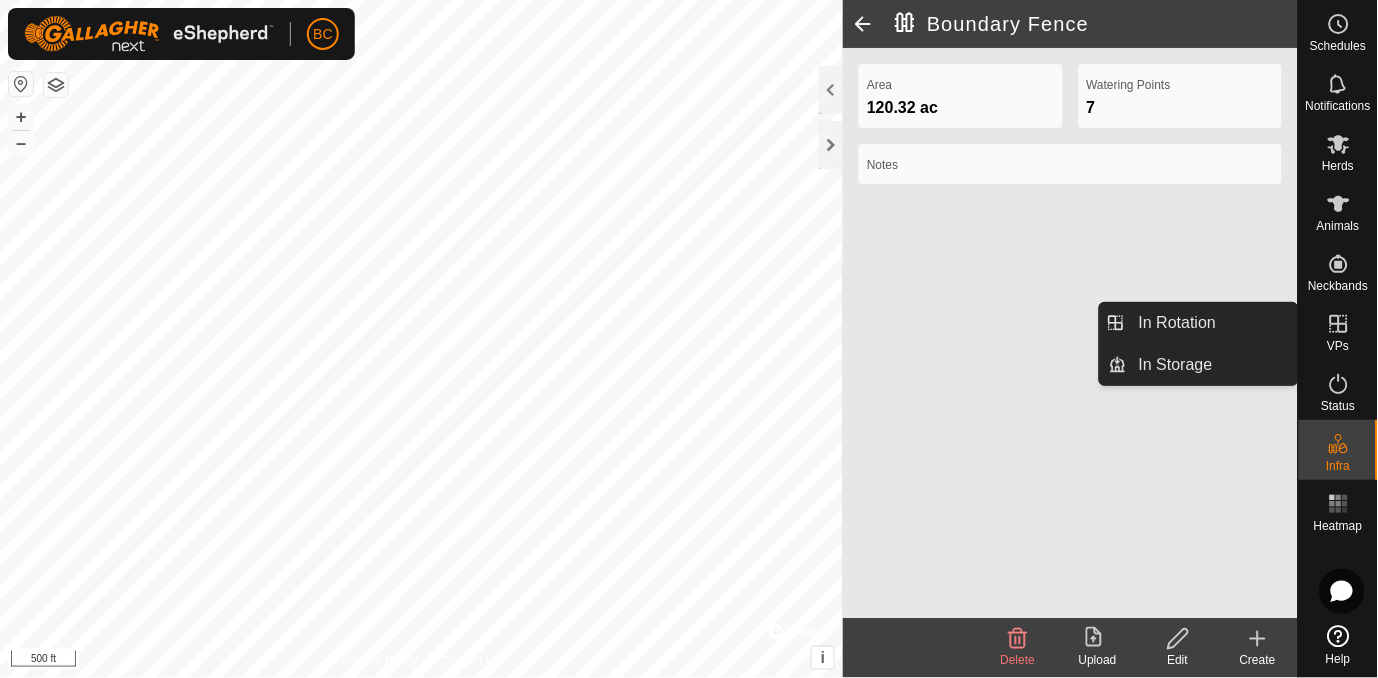 click at bounding box center [1339, 324] 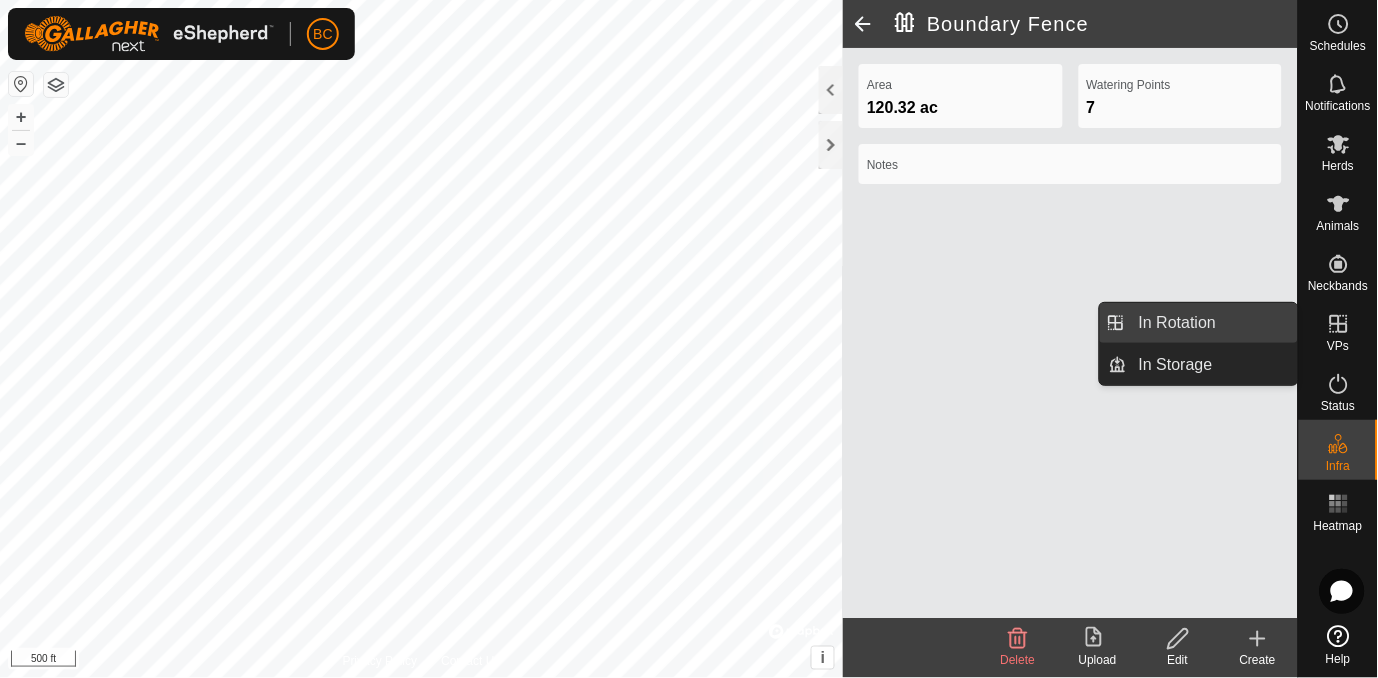 click on "In Rotation" at bounding box center (1212, 323) 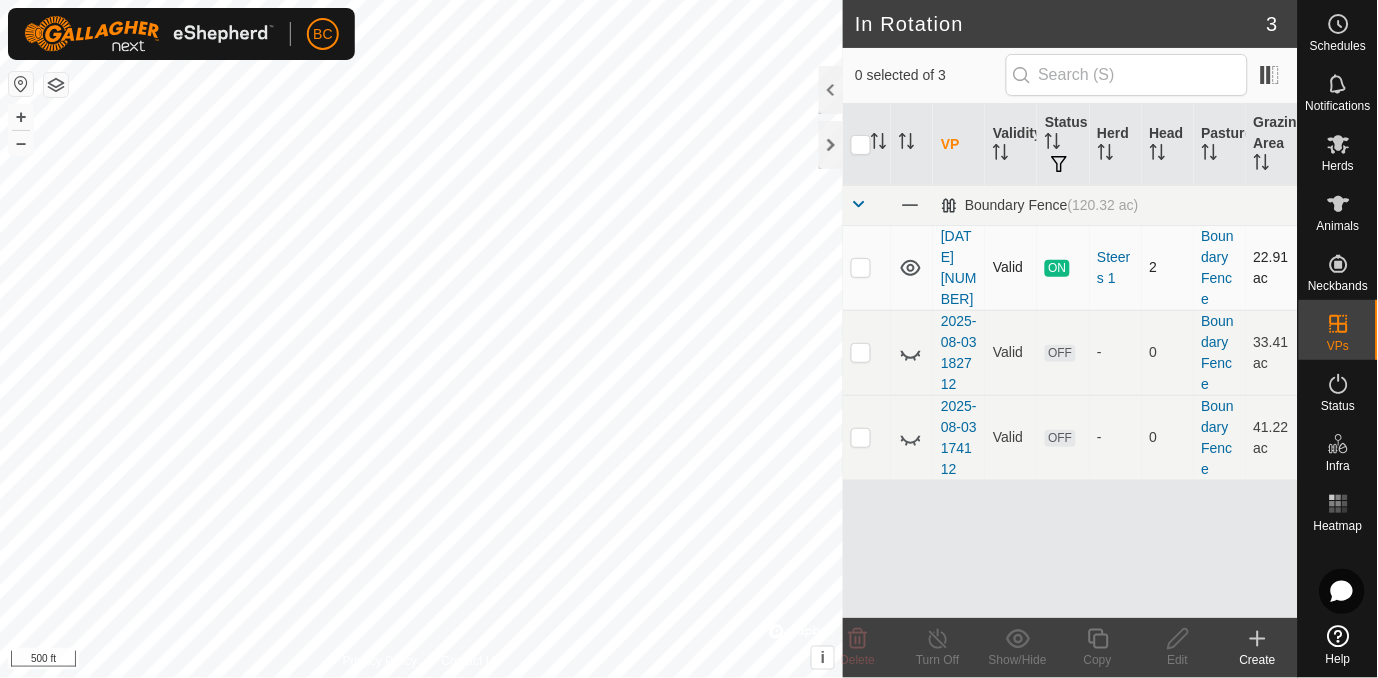 click at bounding box center (861, 267) 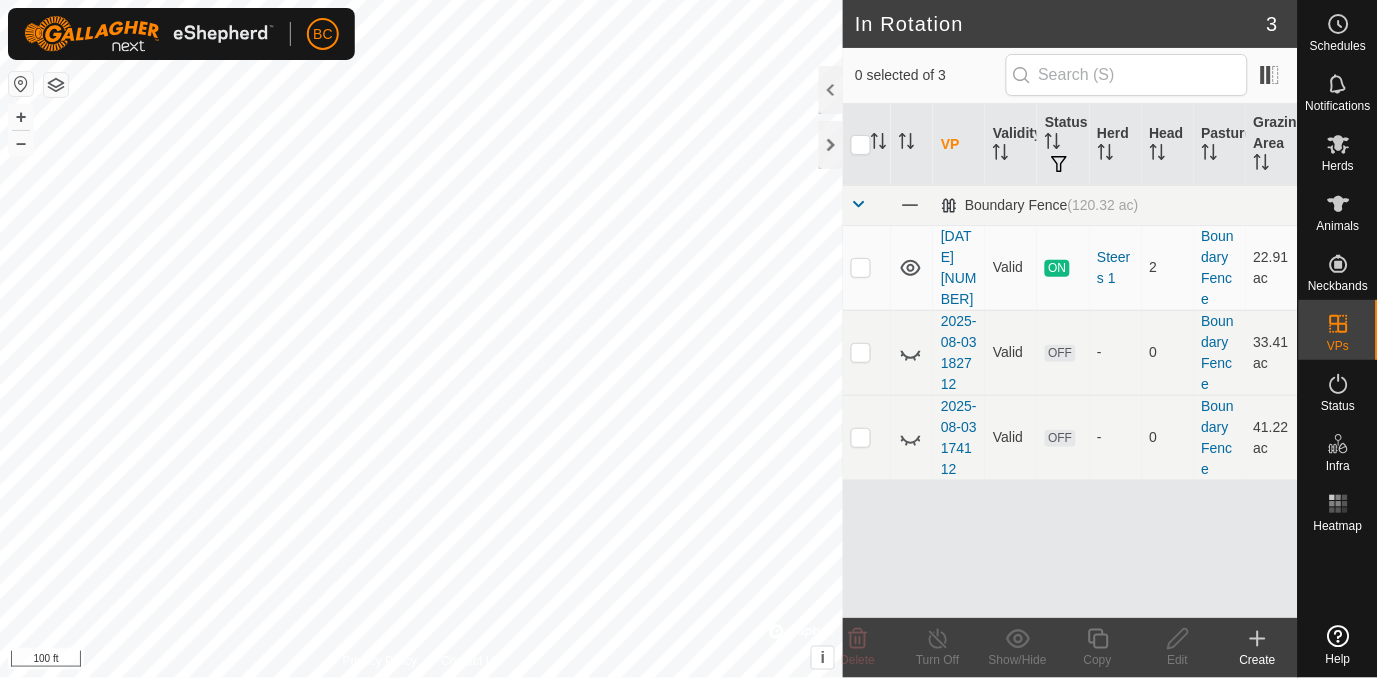 scroll, scrollTop: 0, scrollLeft: 0, axis: both 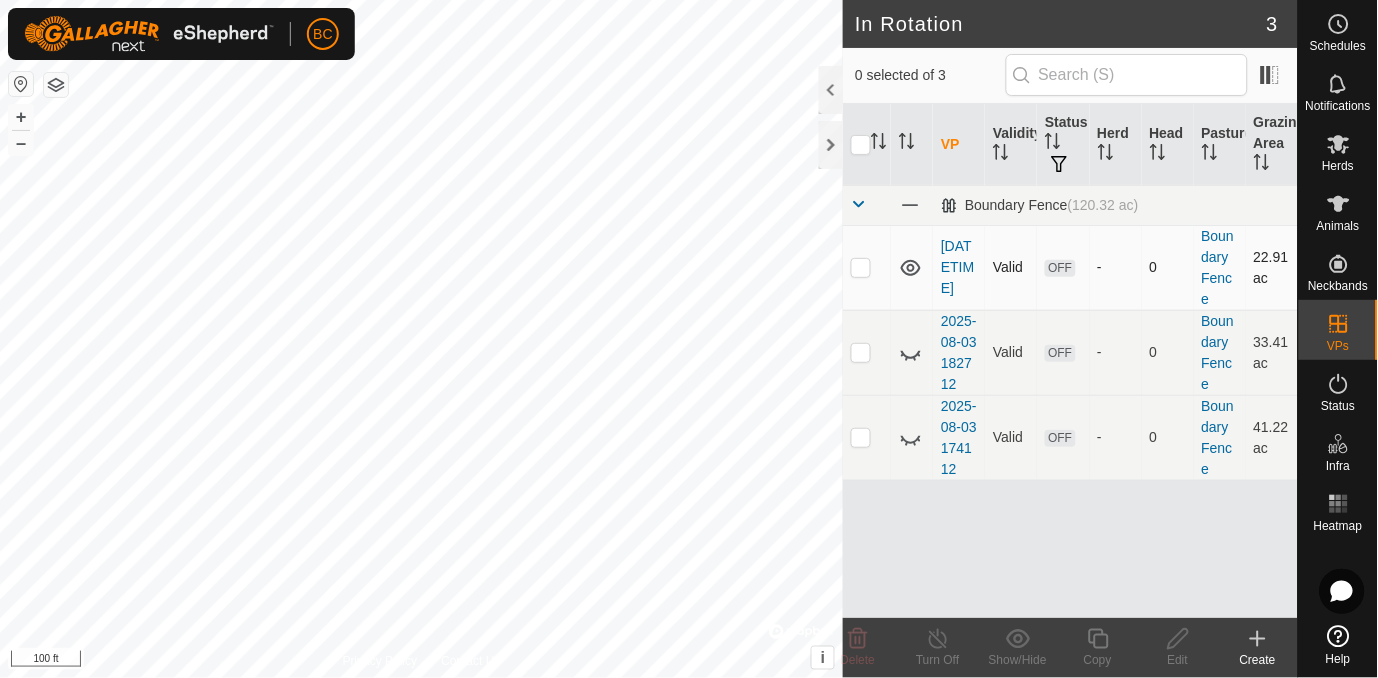 click at bounding box center (861, 267) 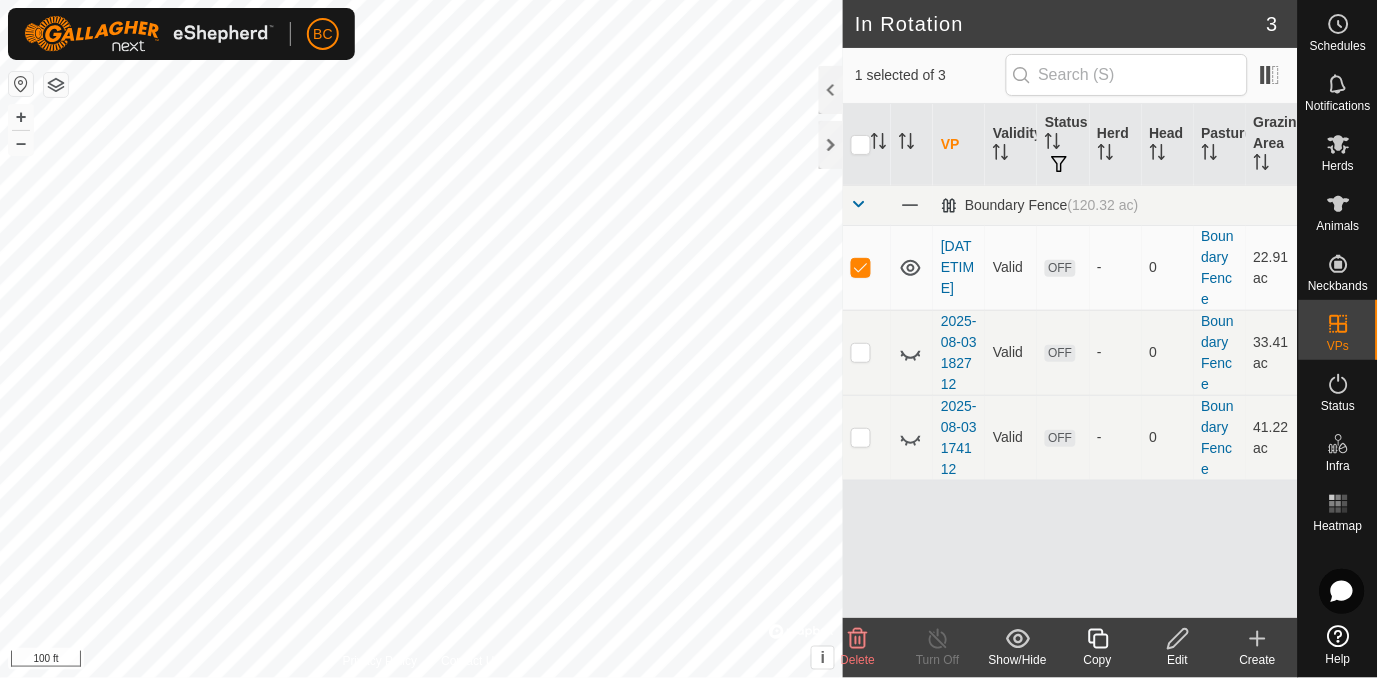 click 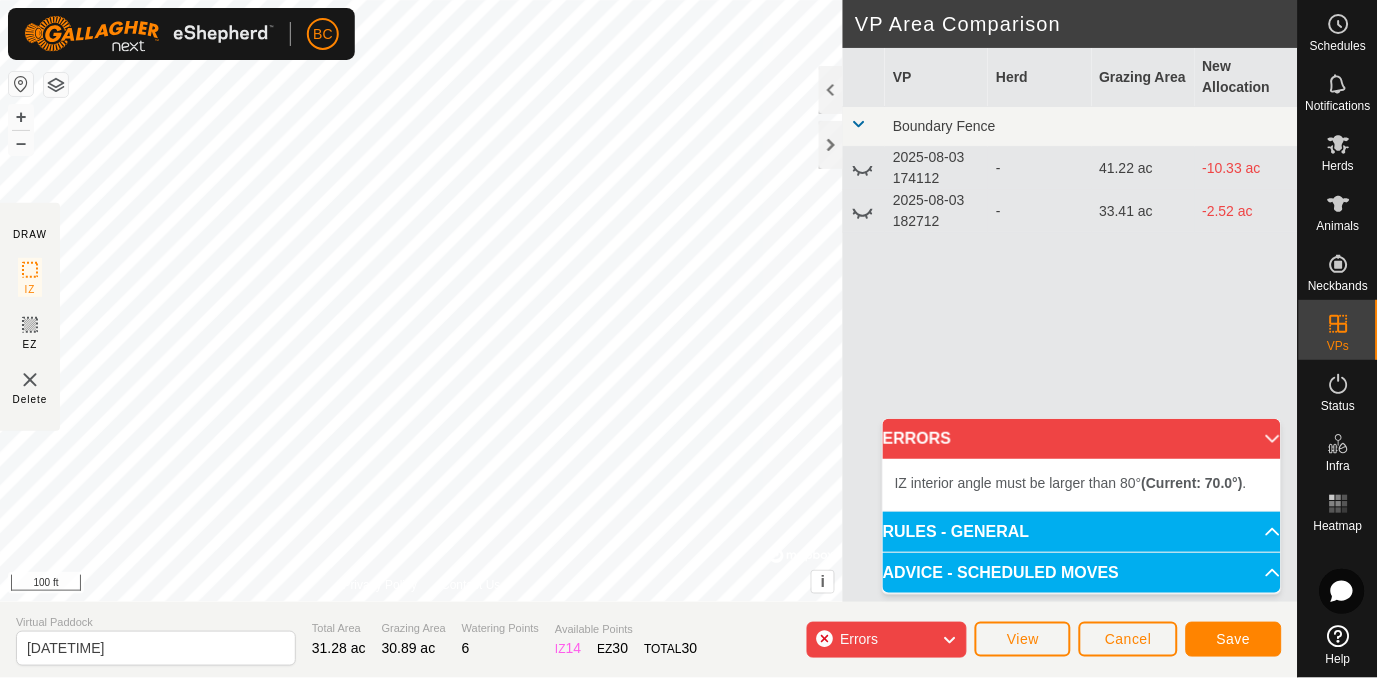 click on "BC Schedules Notifications Herds Animals Neckbands VPs Status Infra Heatmap Help DRAW IZ EZ Delete Privacy Policy Contact Us + – ⇧ i ©  Mapbox , ©  OpenStreetMap ,  Improve this map 100 ft VP Area Comparison     VP   Herd   Grazing Area   New Allocation  Boundary Fence  2025-08-03 174112  -  41.22 ac  -10.33 ac  2025-08-03 182712  -  33.41 ac  -2.52 ac Virtual Paddock 2025-08-03 192625 Total Area 31.28 ac Grazing Area 30.89 ac Watering Points 6 Available Points  IZ   14  EZ  30  TOTAL   30 Errors View Cancel Save
ERRORS IZ interior angle must be larger than 80°  (Current: 70.0°) . RULES - GENERAL To make a VP valid for activation, it must meet the following requirements: No sharp corners: Each  IZ  angle must be larger than 80° – Use at least  4 points . Each  EZ  angle must be larger than 100° – Use at least  5 points . Boundaries: IZ  and  EZs  must not  overlap  or  intersect  themselves. EZs  must have  at least 10 m  around them. Segment length: Must be between  5 m  and" at bounding box center [689, 339] 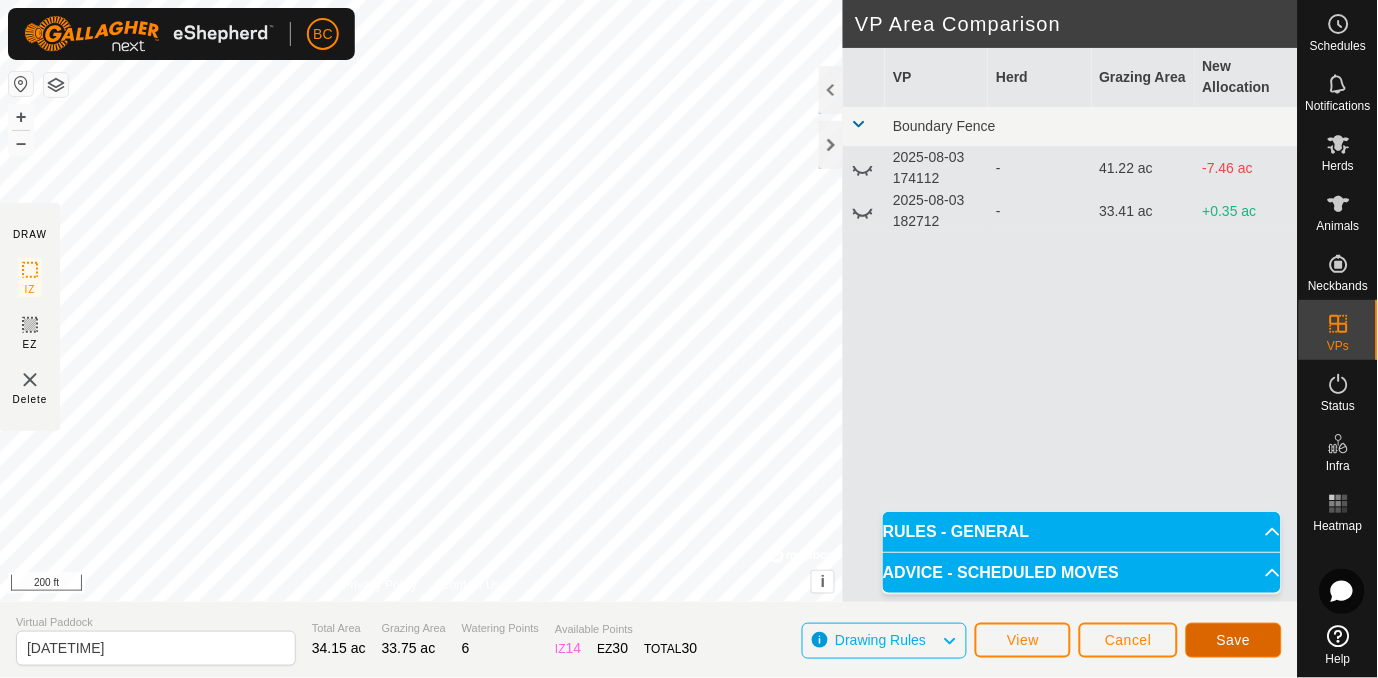 click on "Save" 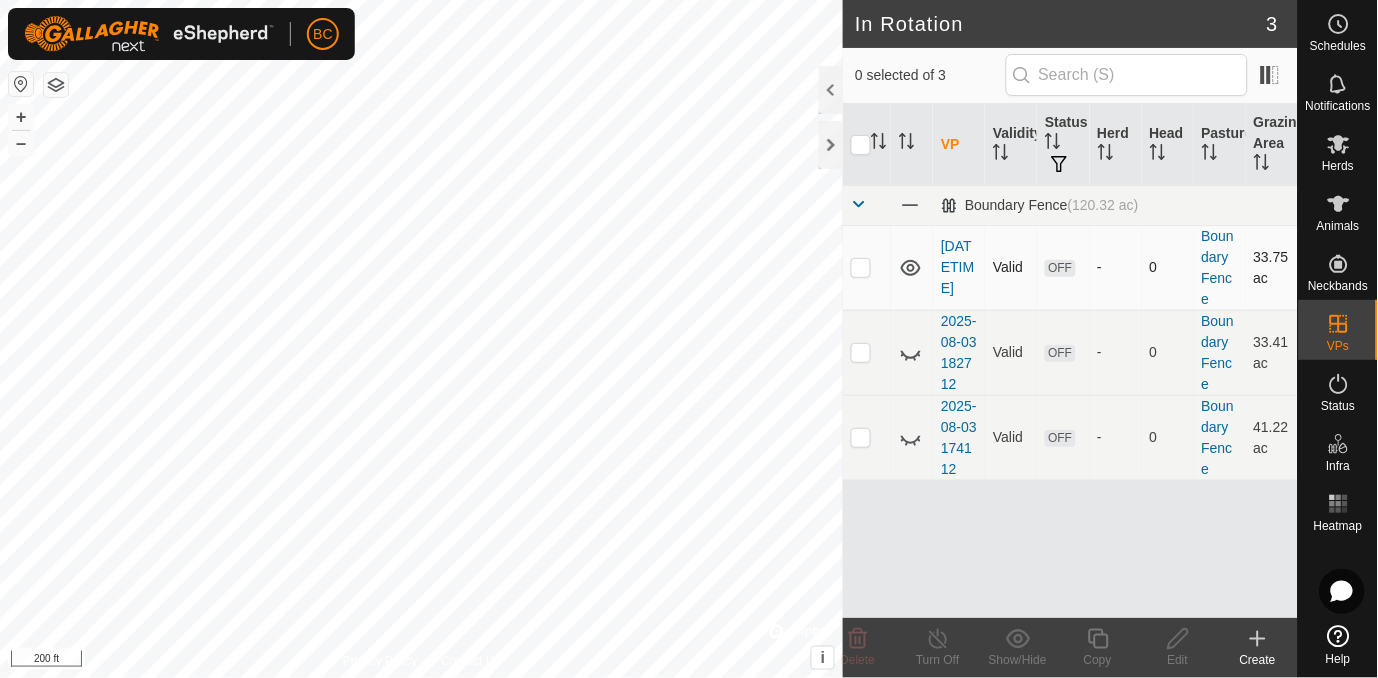 click at bounding box center (861, 267) 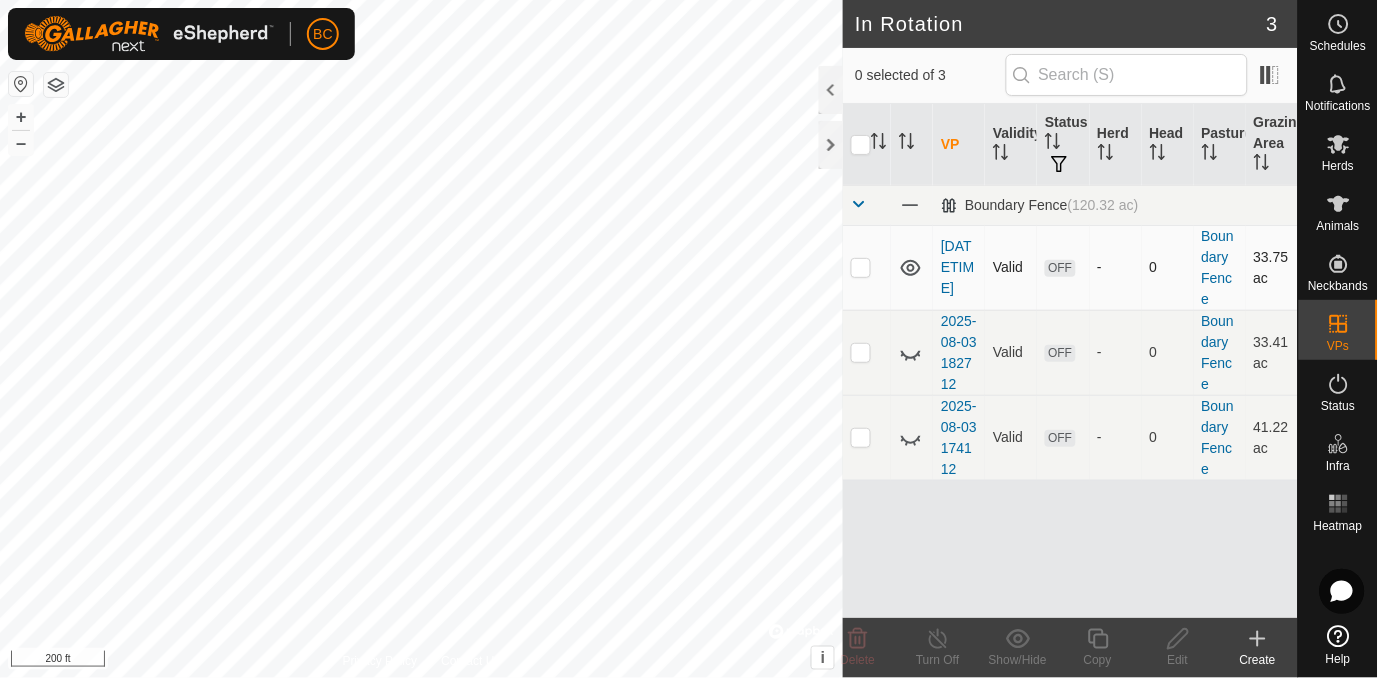 click at bounding box center (861, 267) 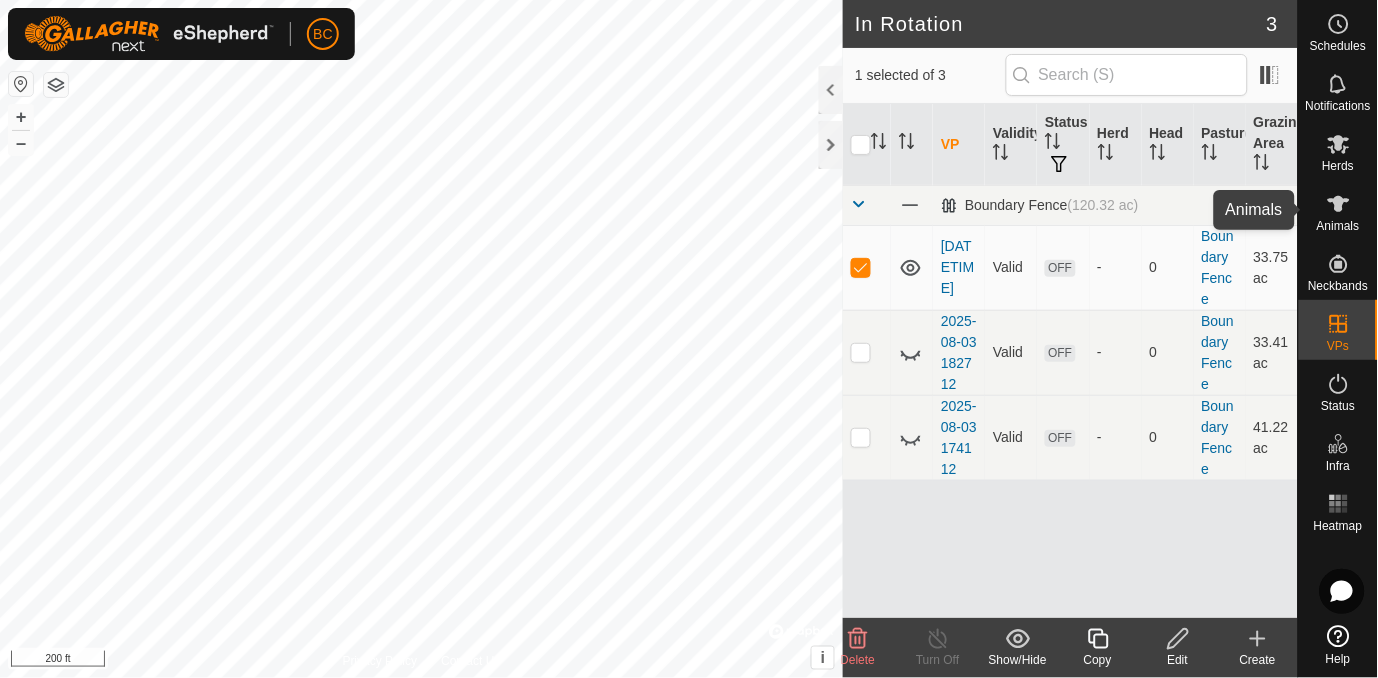click 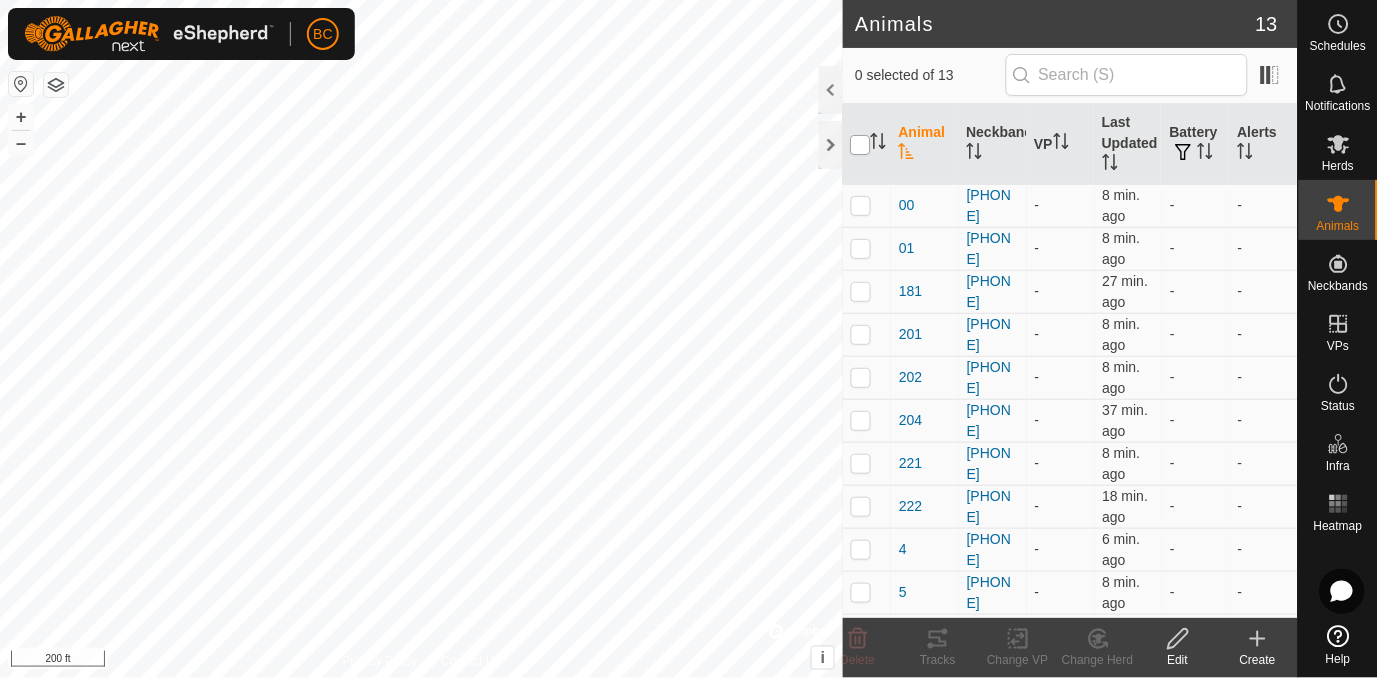 click at bounding box center (861, 145) 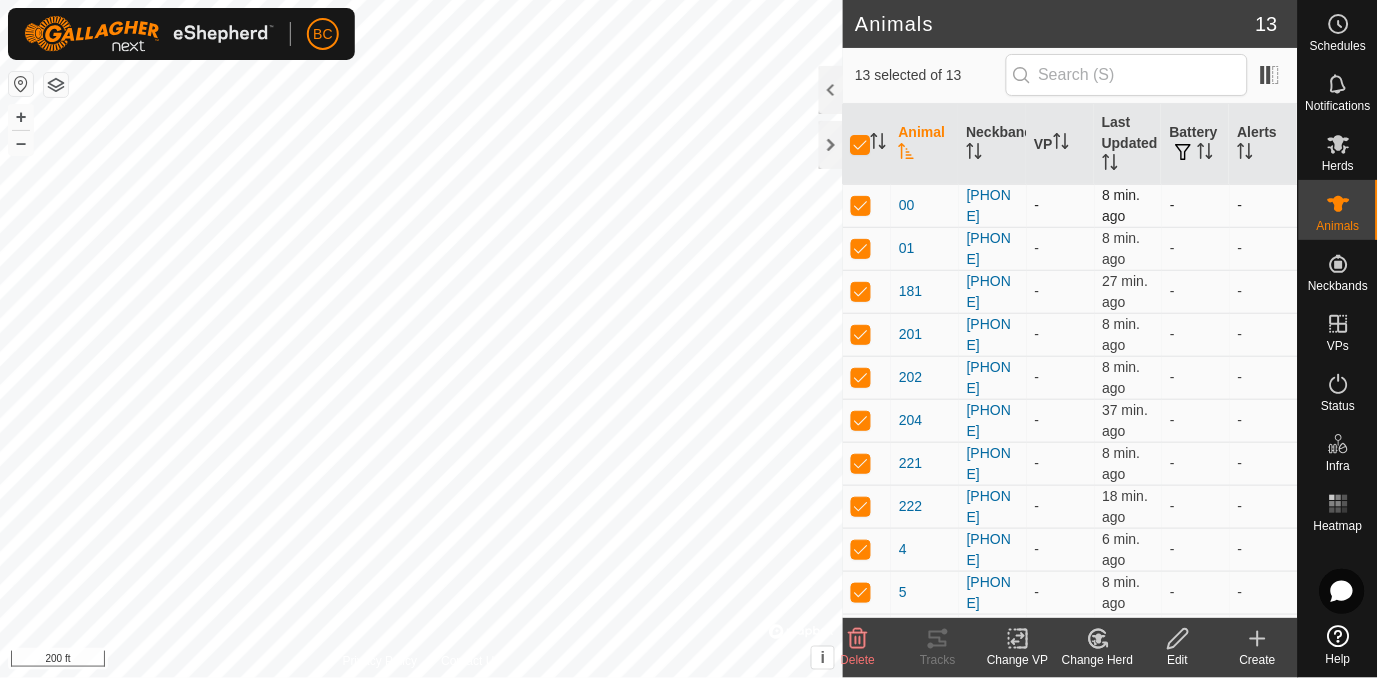 click at bounding box center [861, 205] 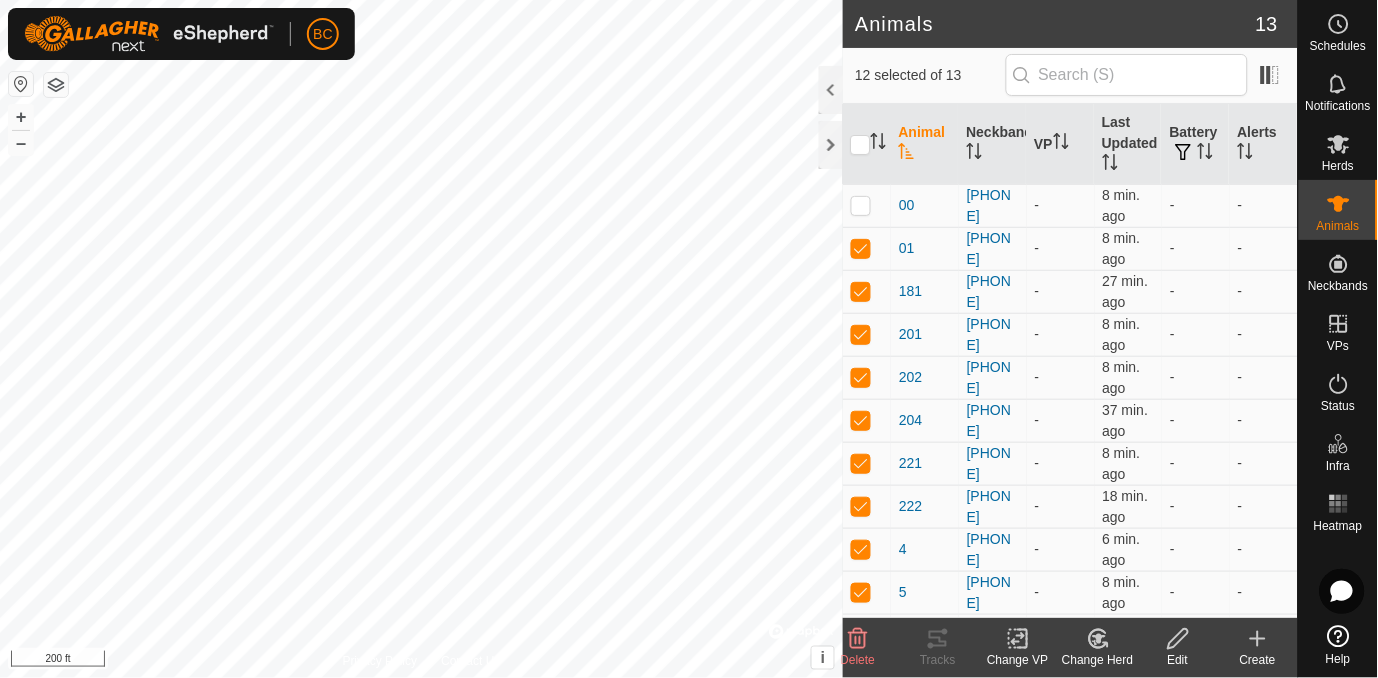 click 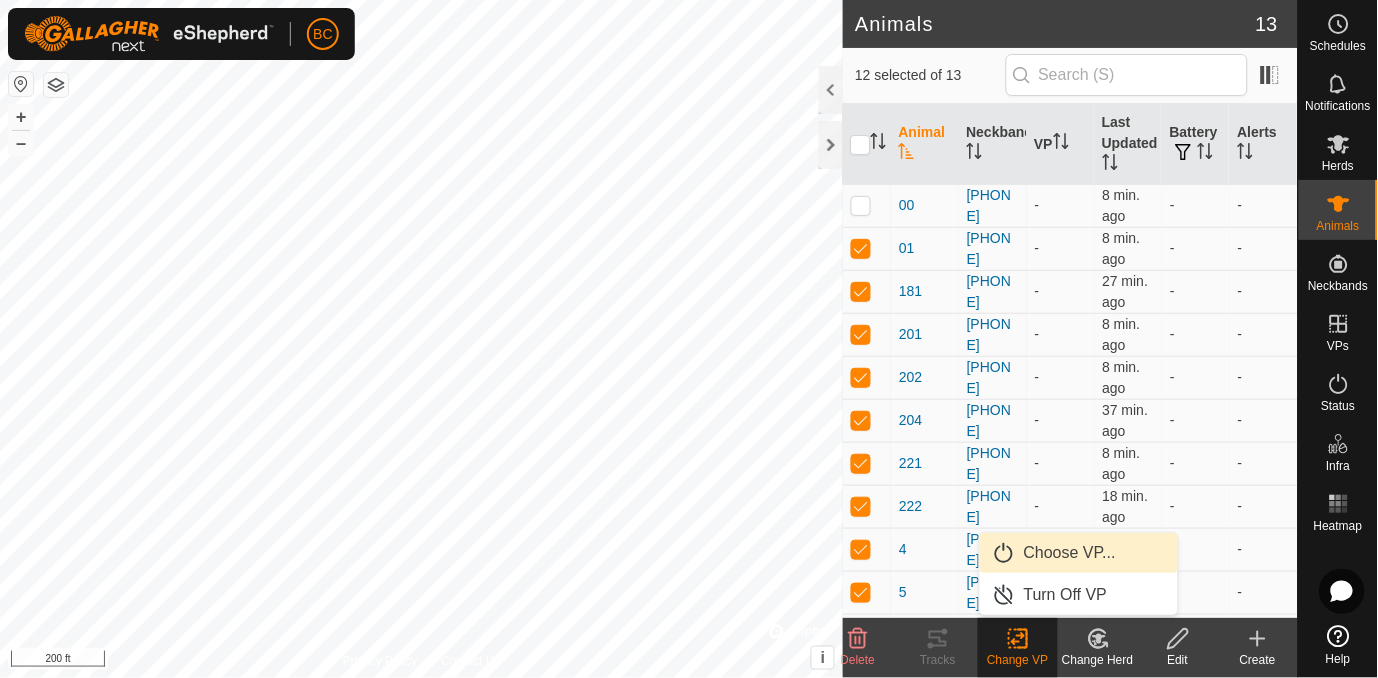 click on "Choose VP..." at bounding box center [1079, 553] 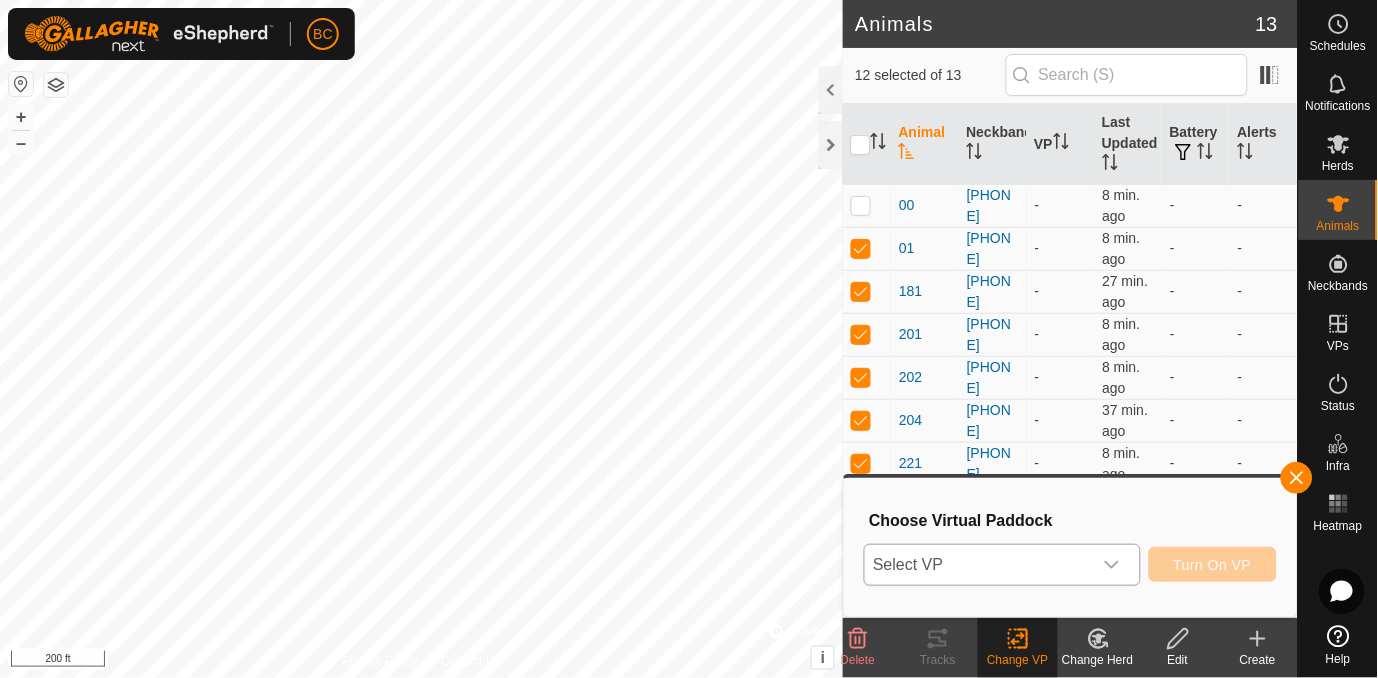 click 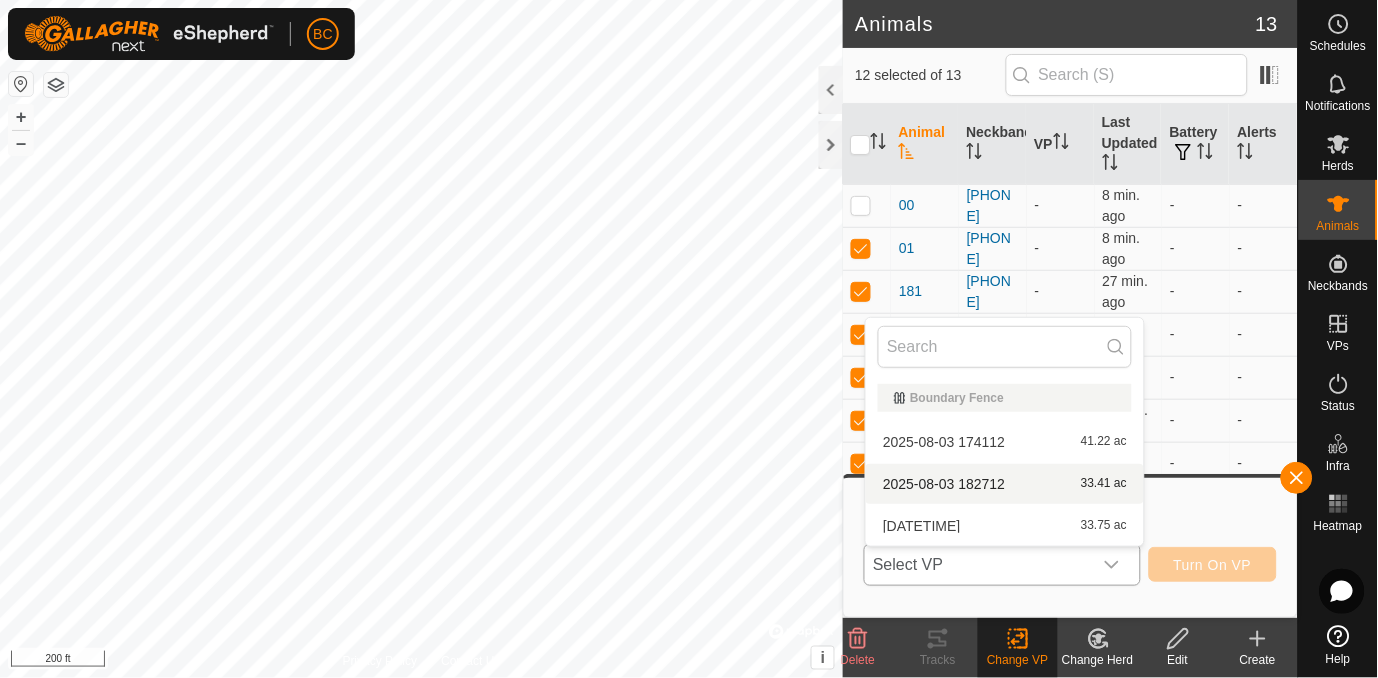 click on "2025-08-03 182712  33.41 ac" at bounding box center [1005, 484] 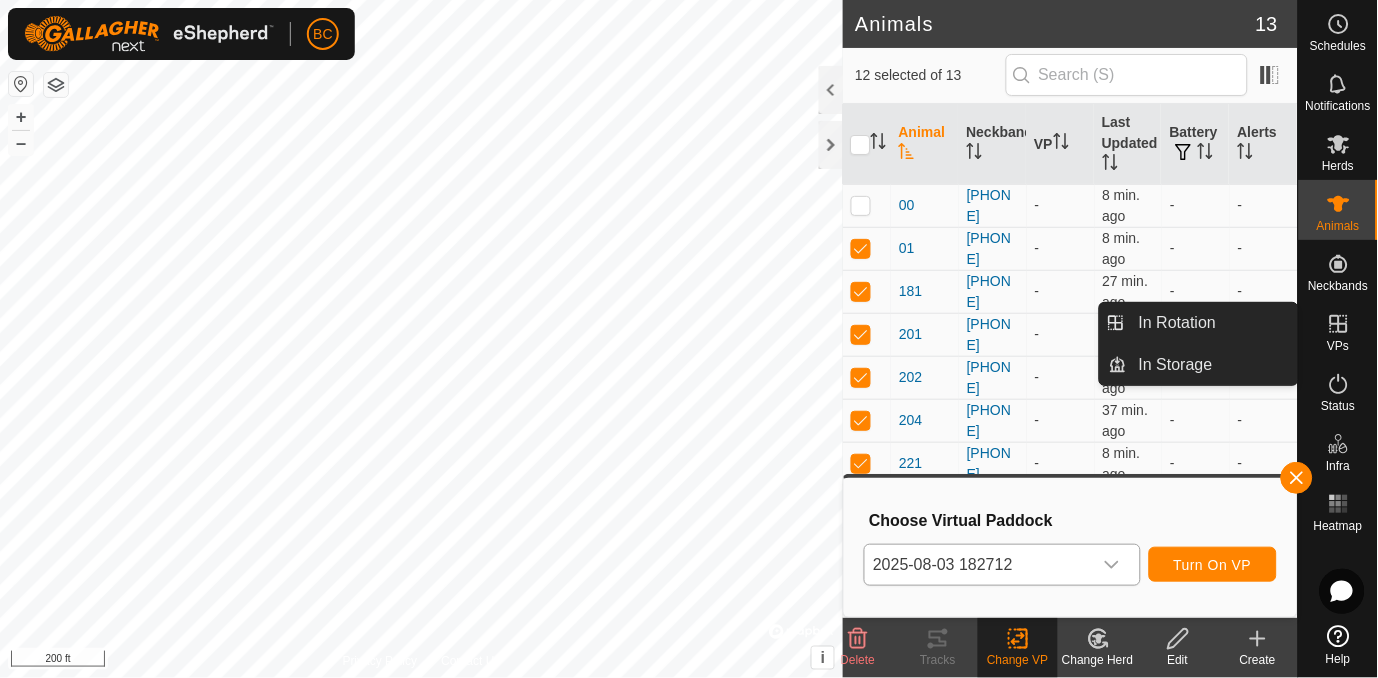 click 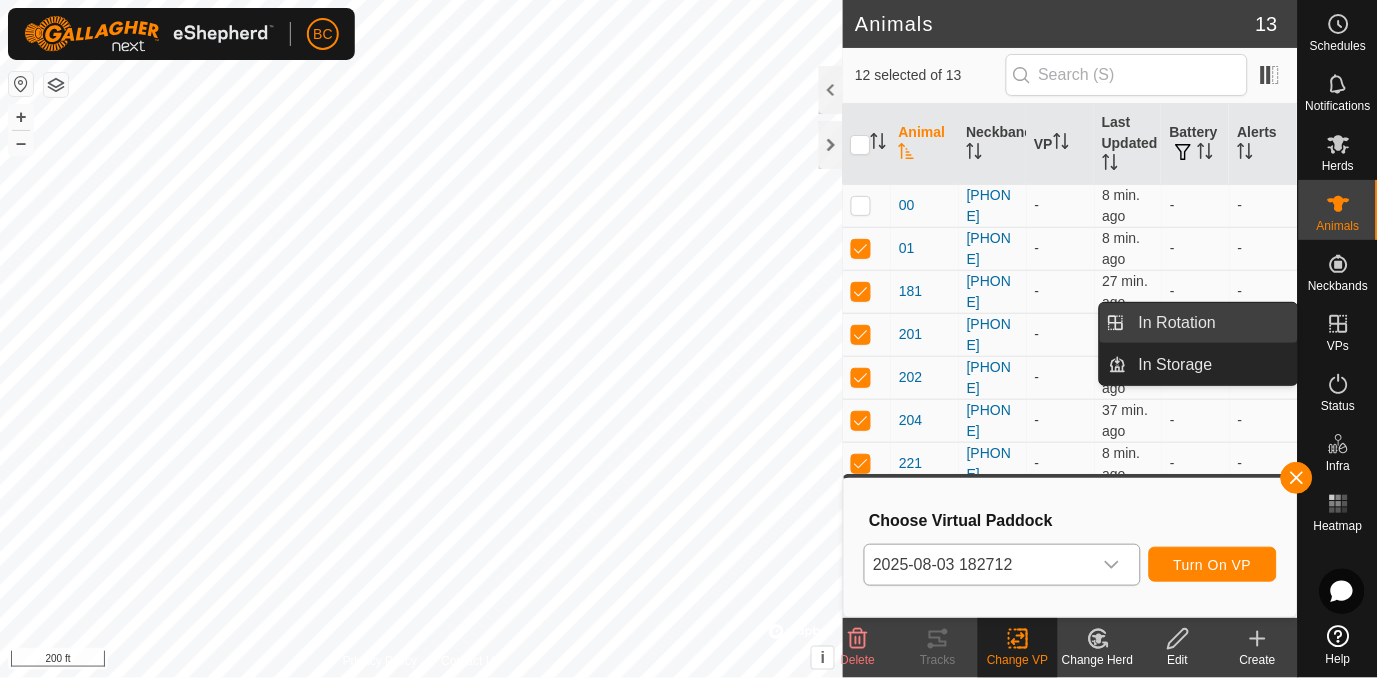 click on "In Rotation" at bounding box center [1212, 323] 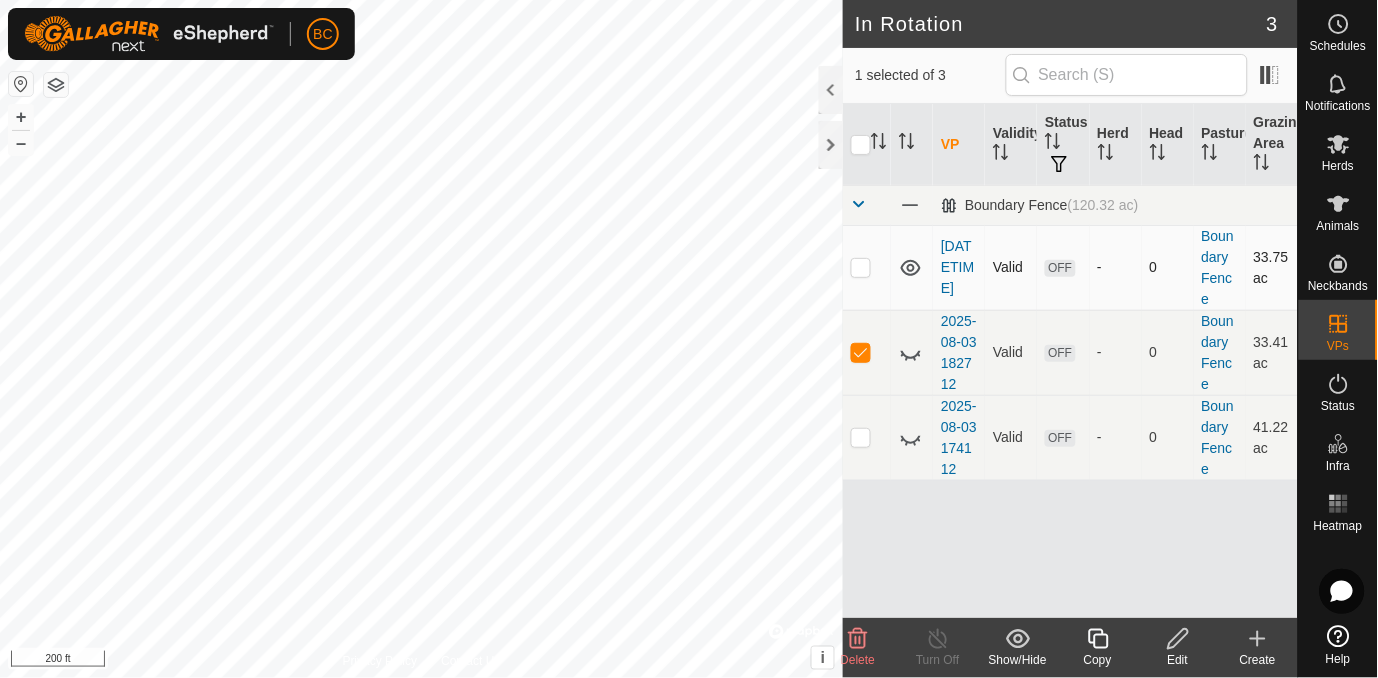 click at bounding box center (861, 267) 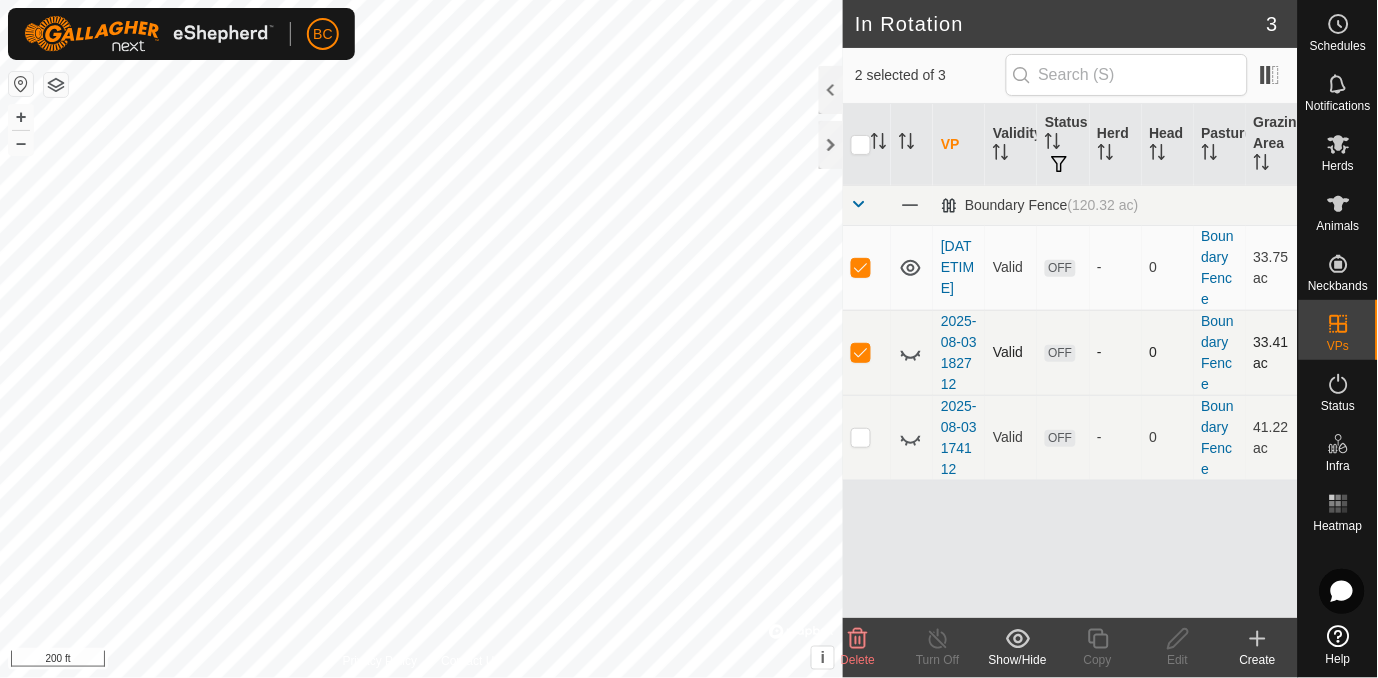 click at bounding box center (861, 352) 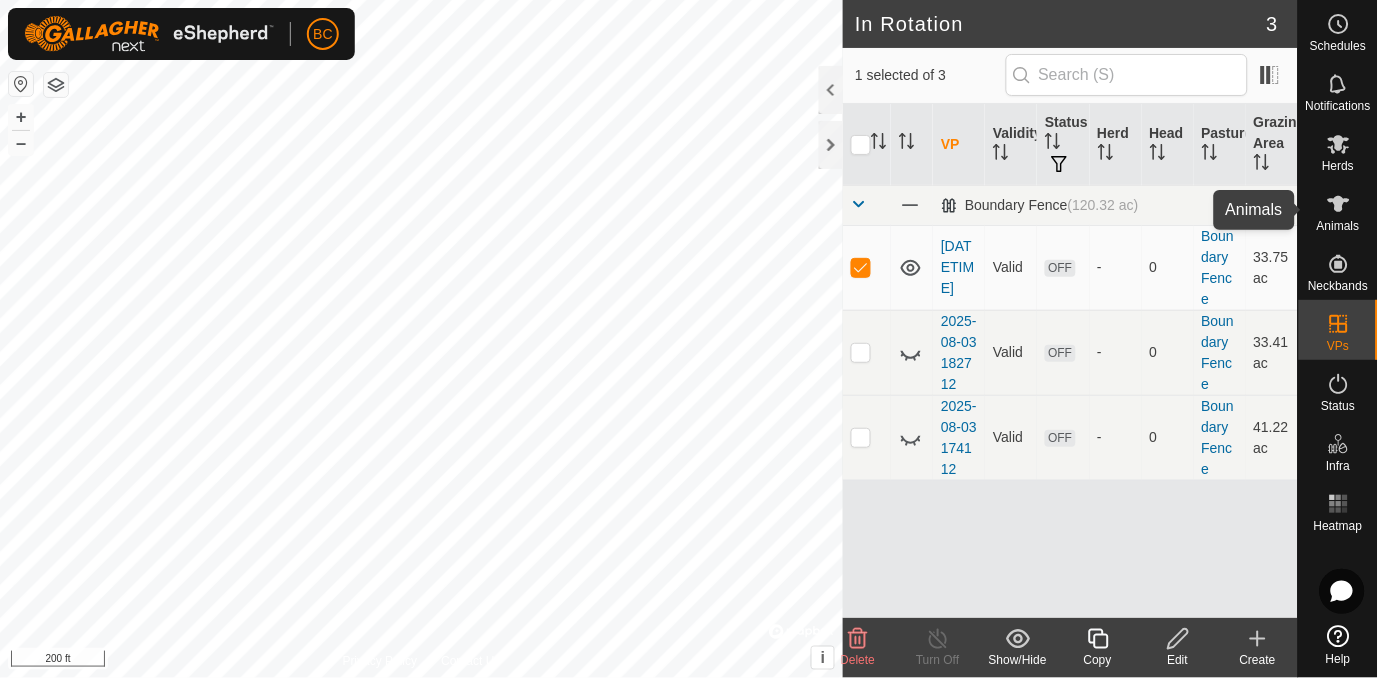 click at bounding box center [1339, 204] 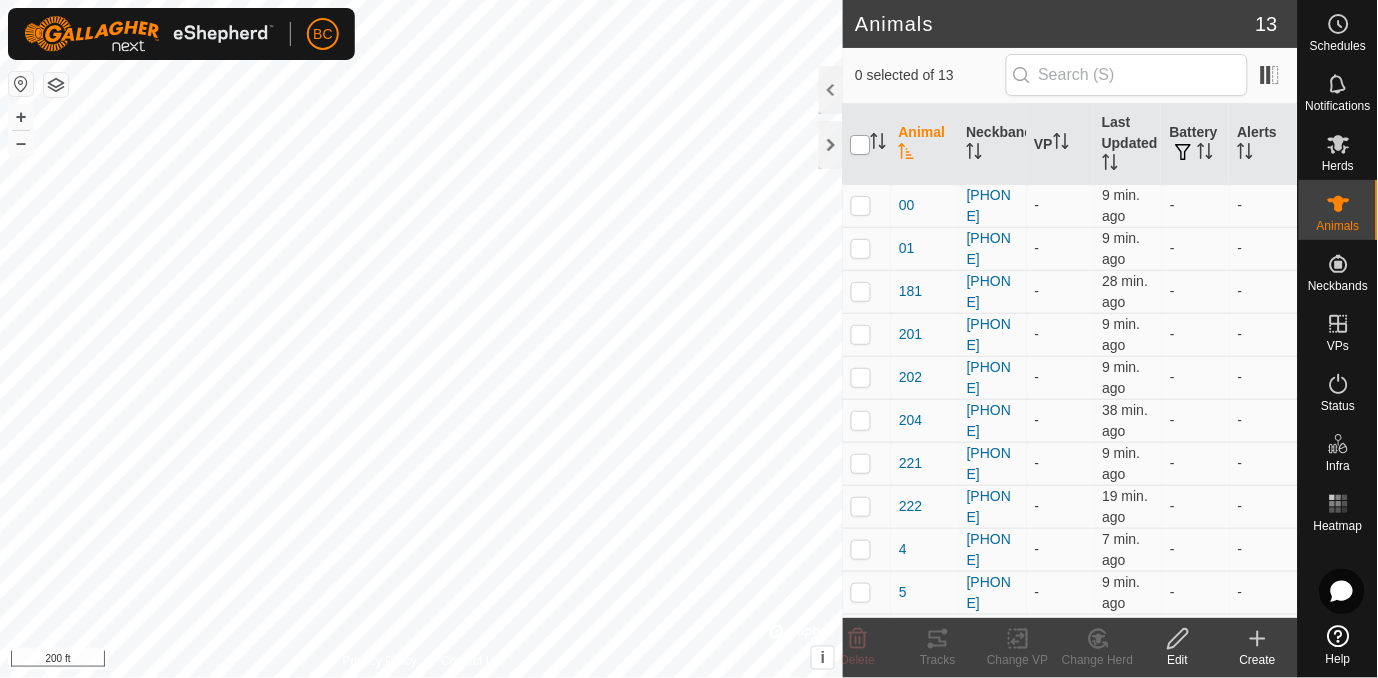 click at bounding box center [861, 145] 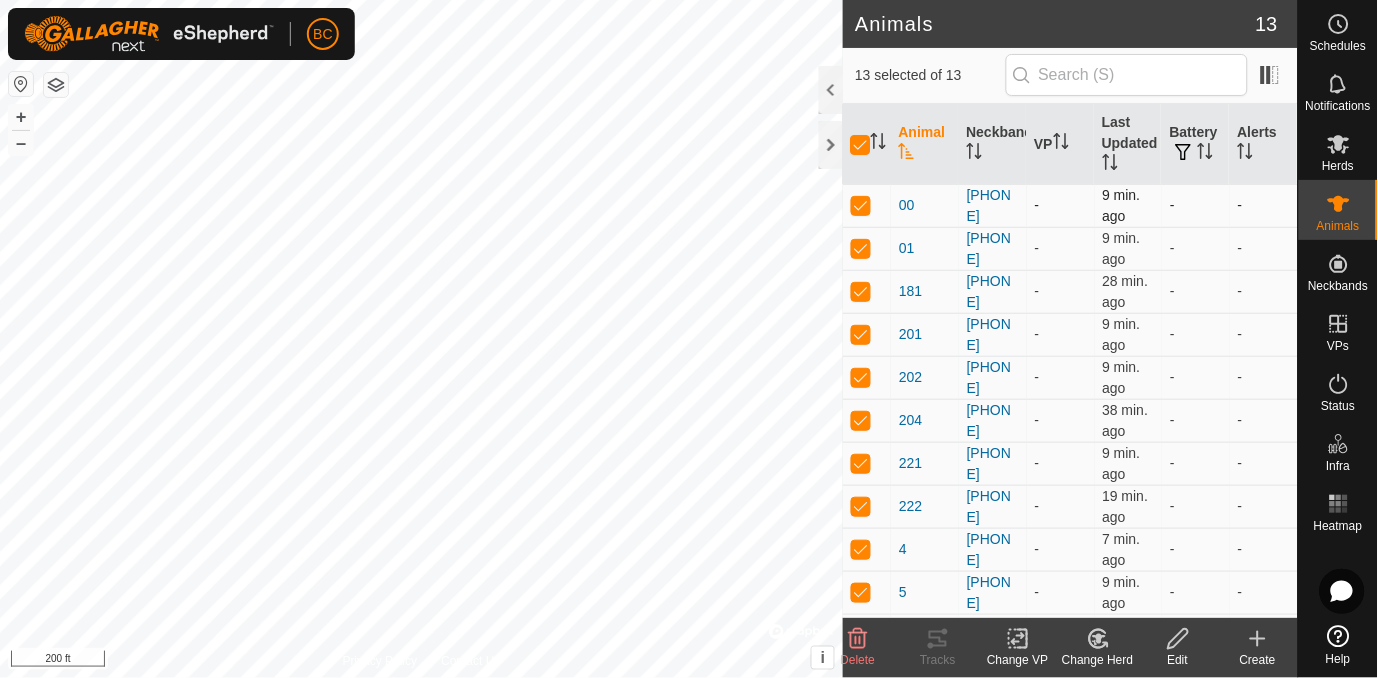 click at bounding box center (861, 205) 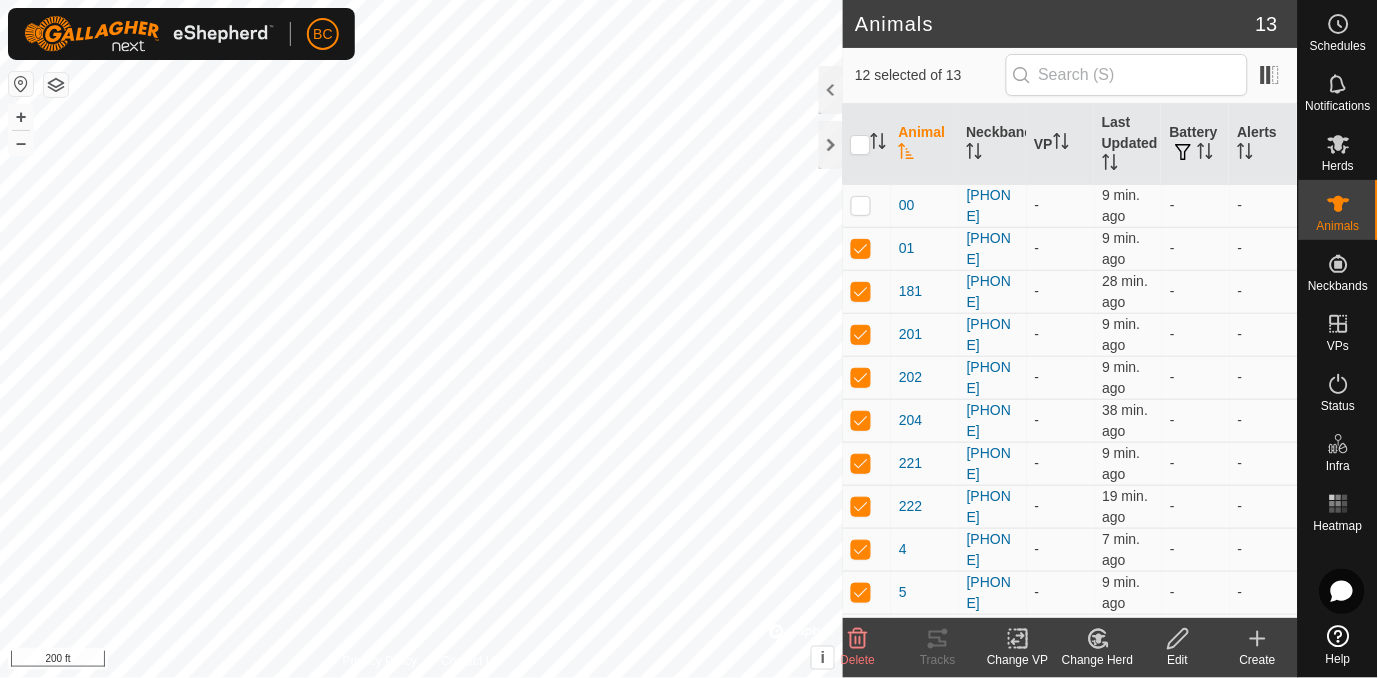 click 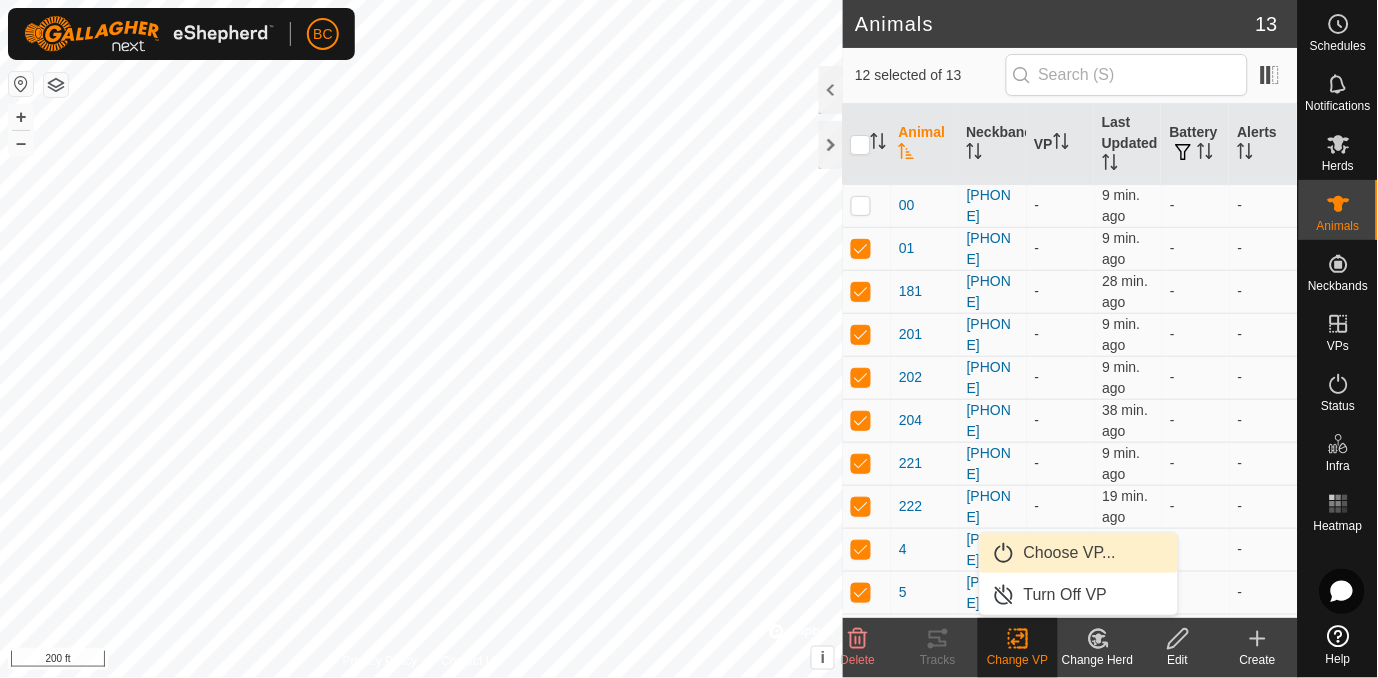 click on "Choose VP..." at bounding box center [1079, 553] 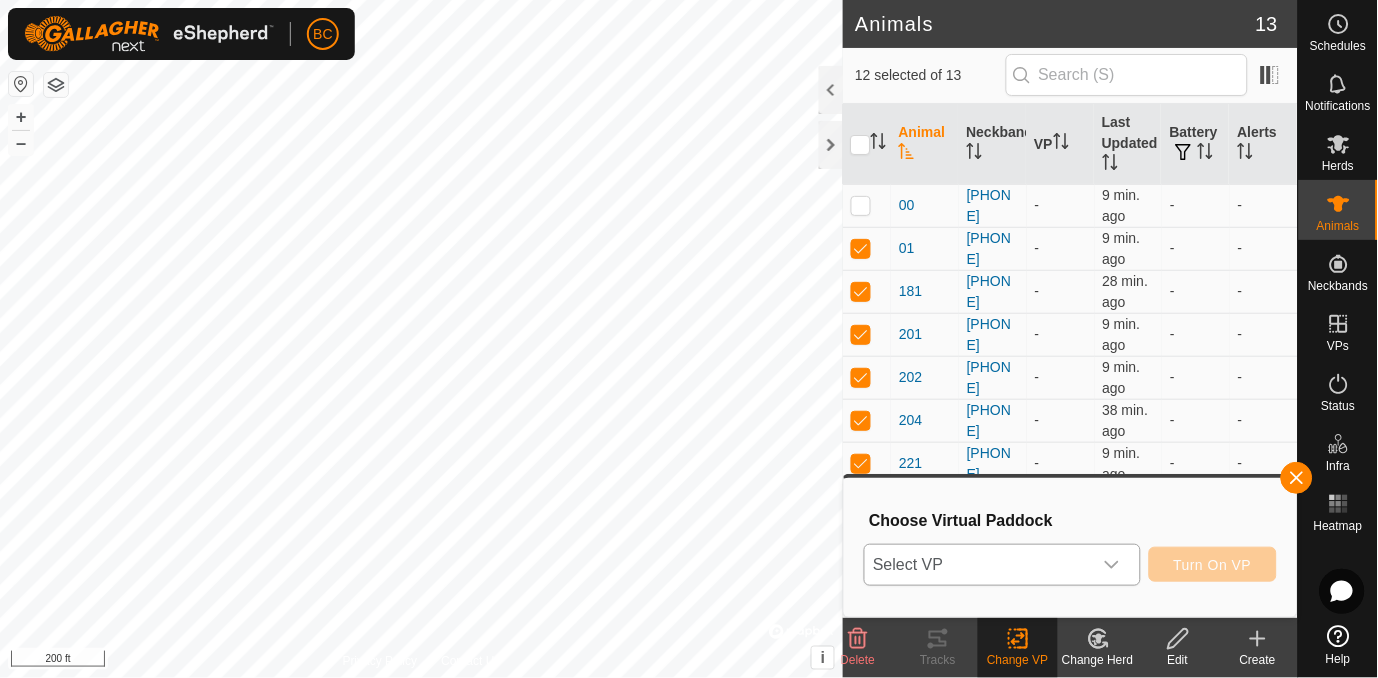click 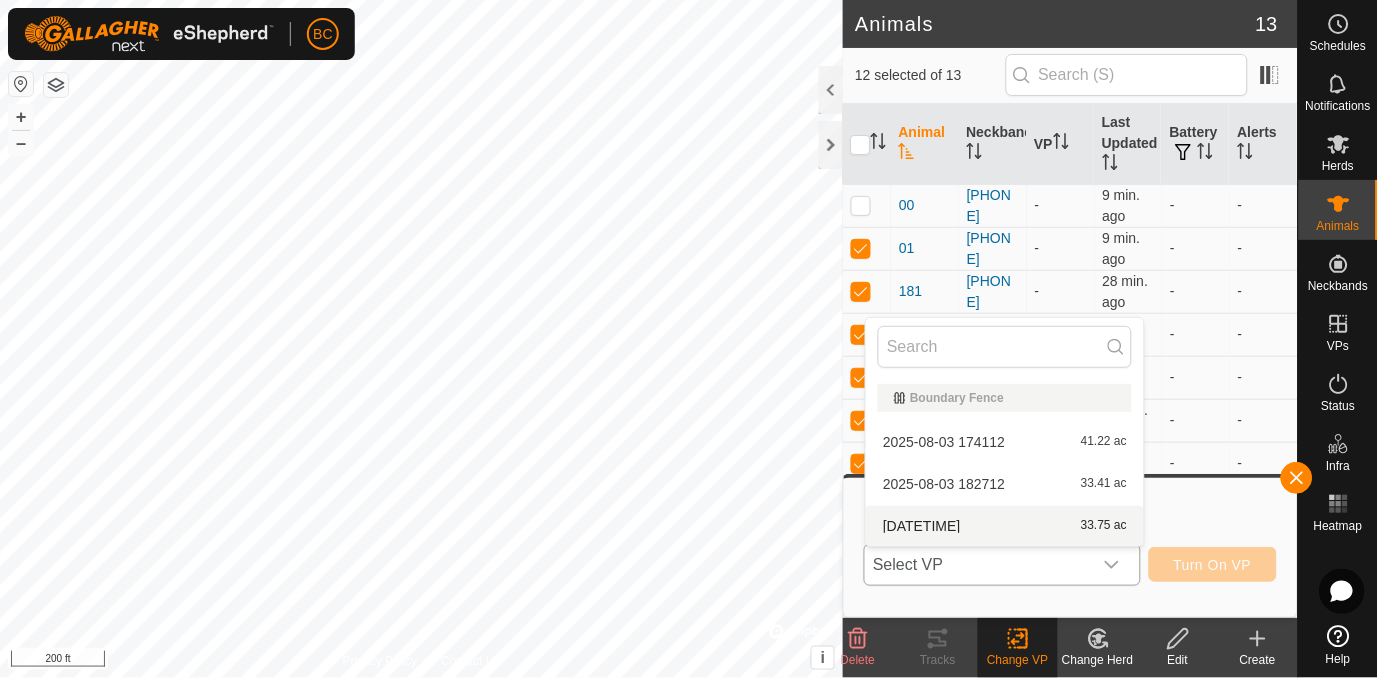 click on "2025-08-03 192625  33.75 ac" at bounding box center [1005, 526] 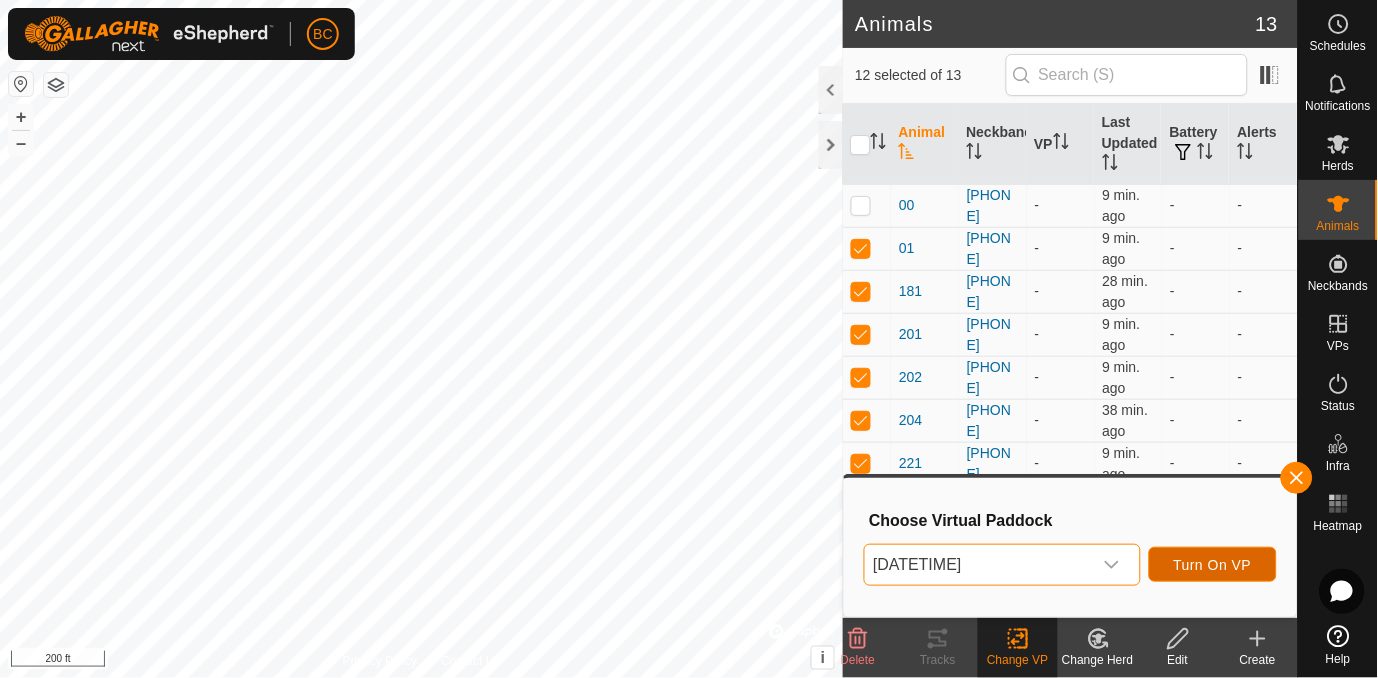 click on "Turn On VP" at bounding box center [1213, 565] 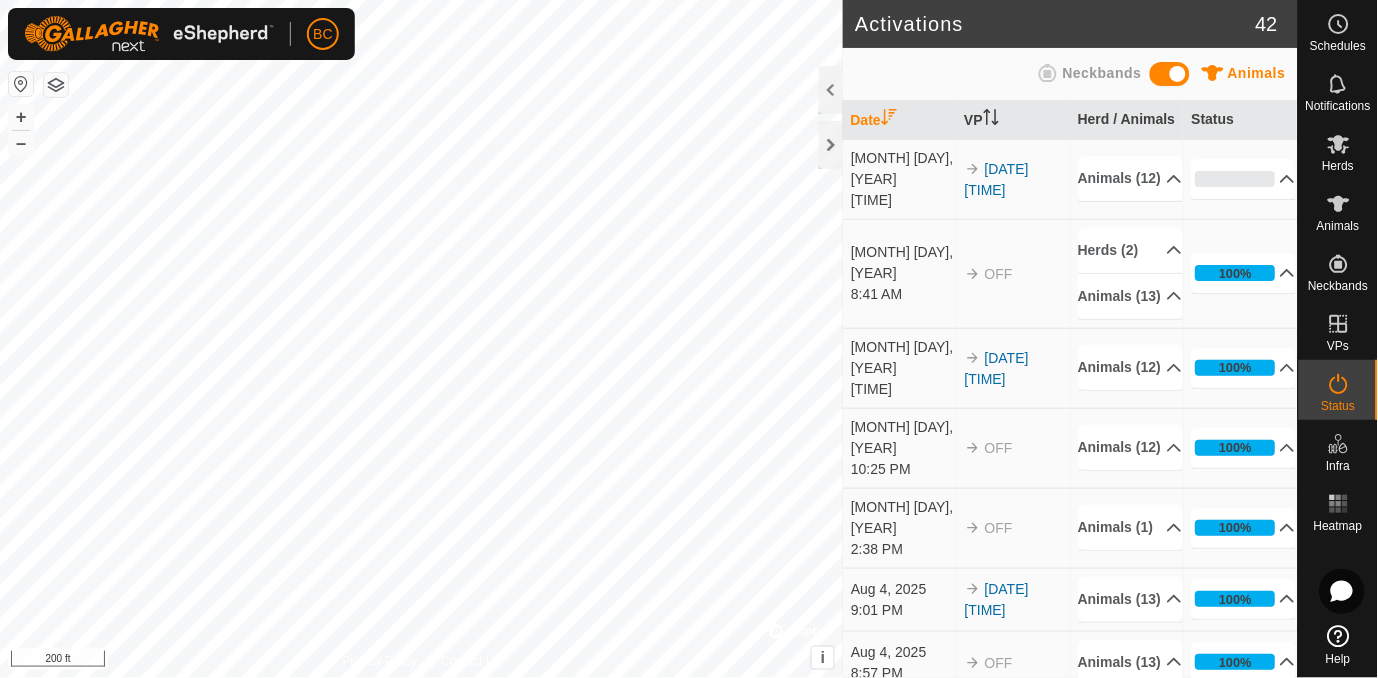 scroll, scrollTop: 0, scrollLeft: 0, axis: both 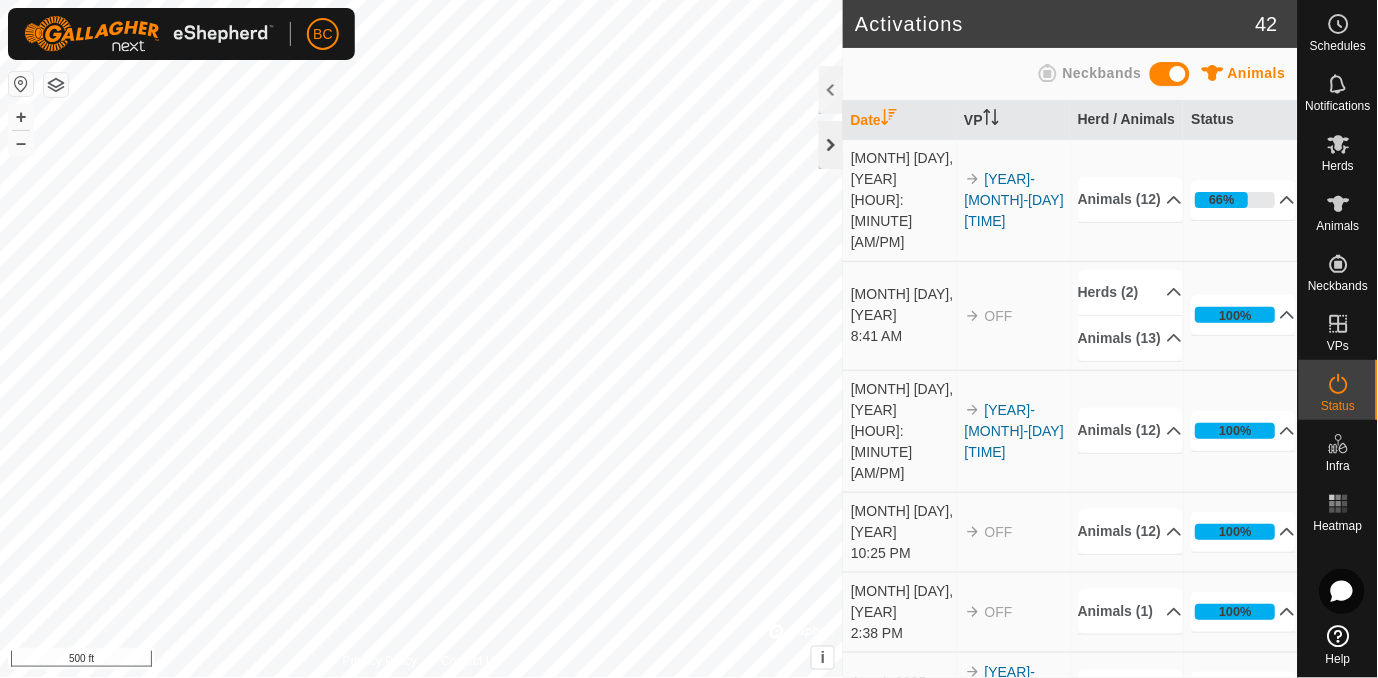 click 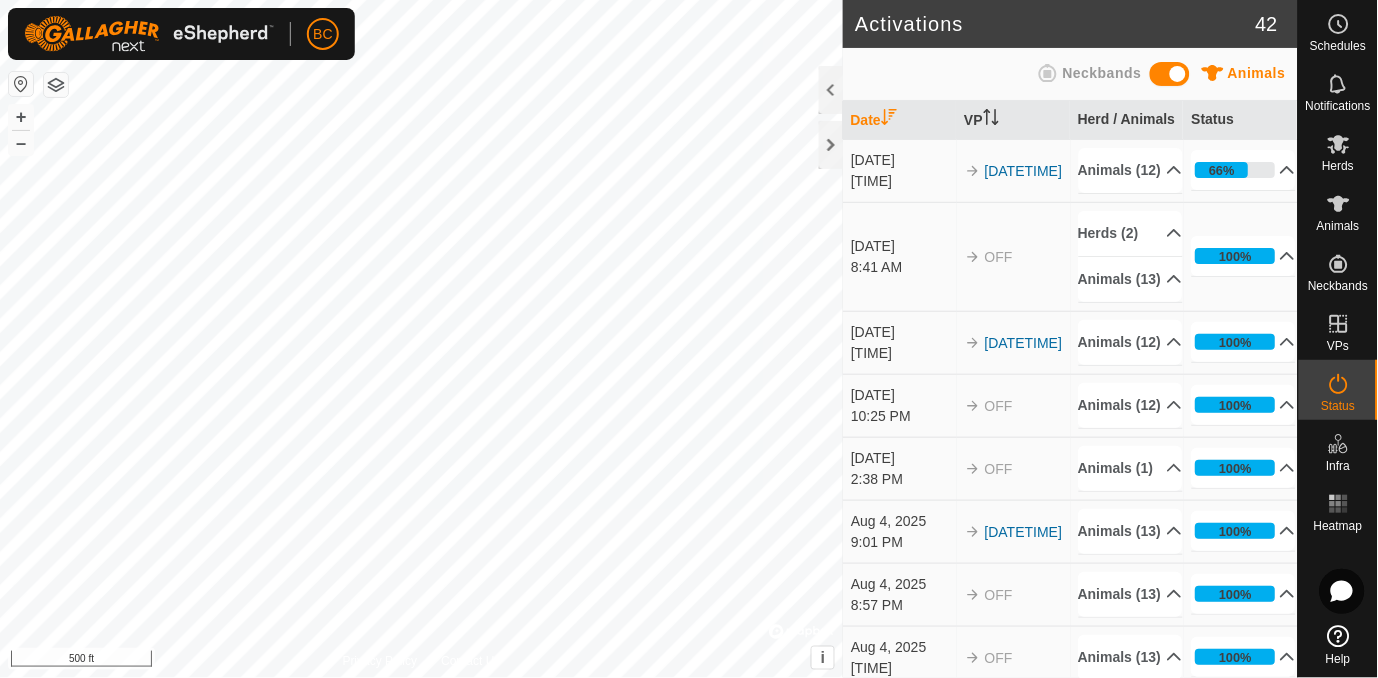 scroll, scrollTop: 0, scrollLeft: 0, axis: both 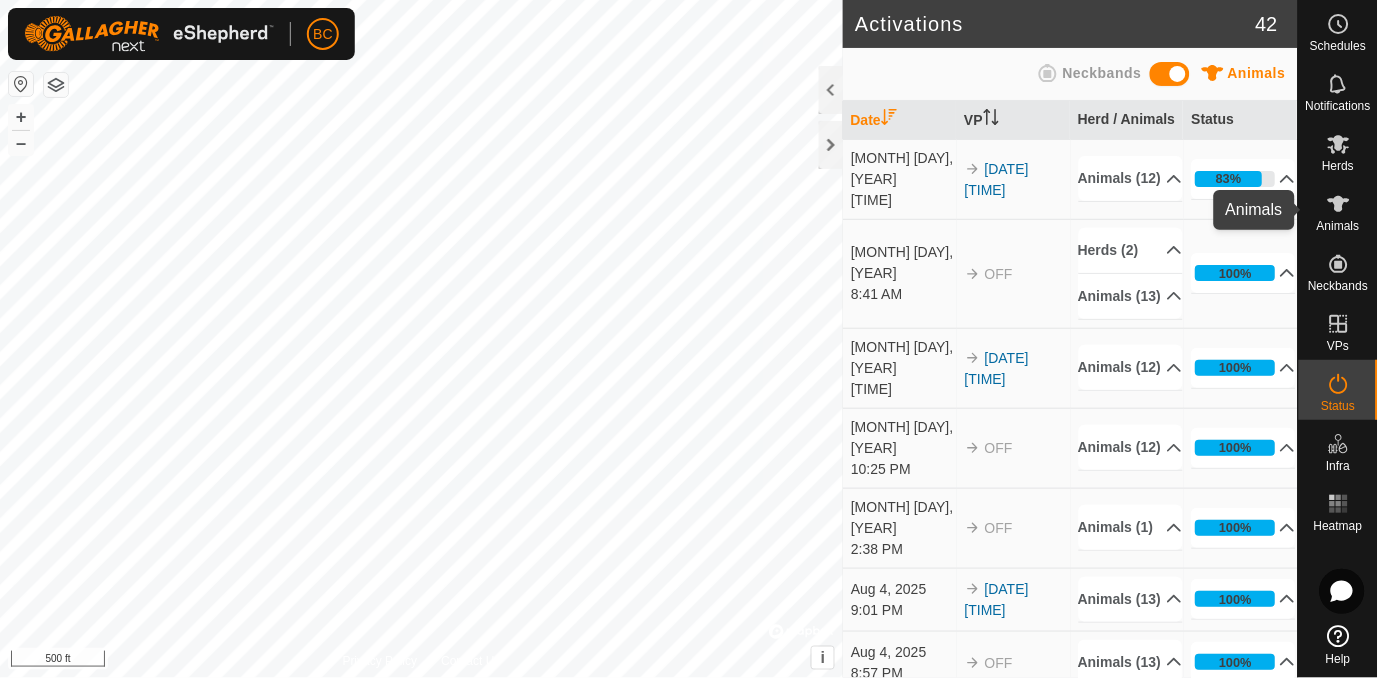 click 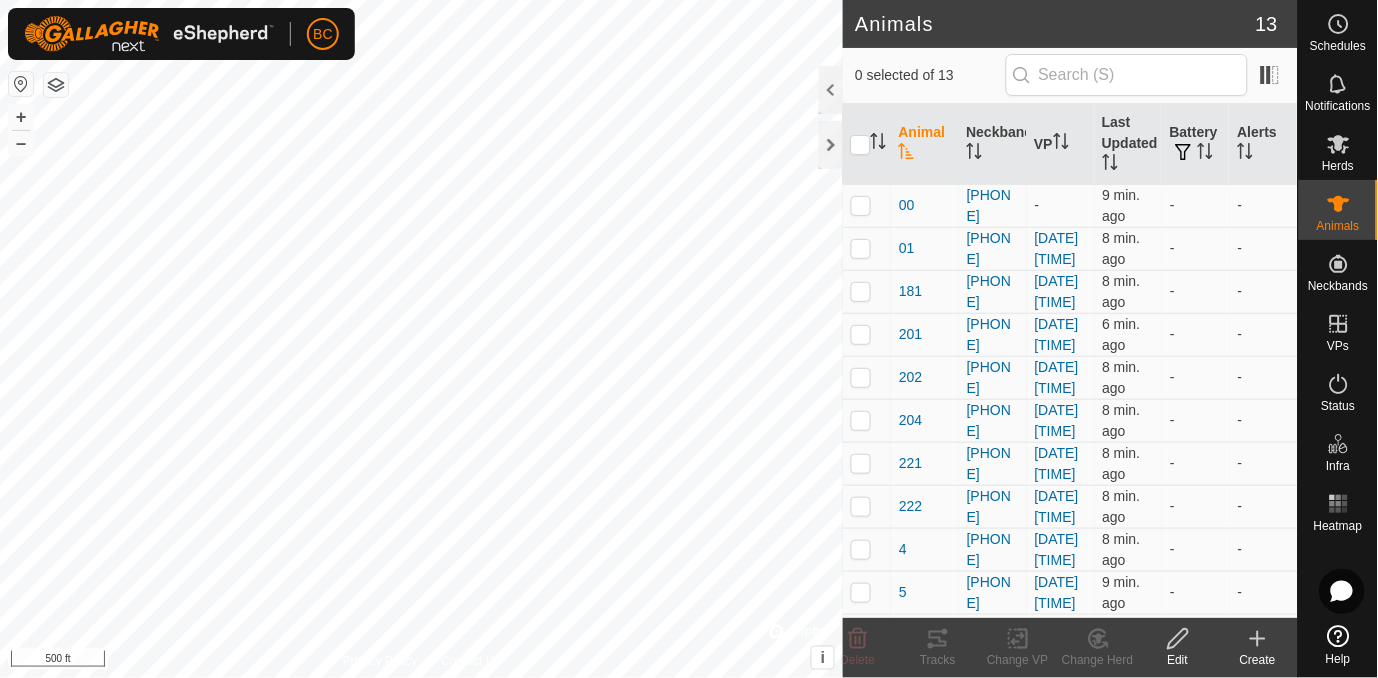 scroll, scrollTop: 0, scrollLeft: 0, axis: both 